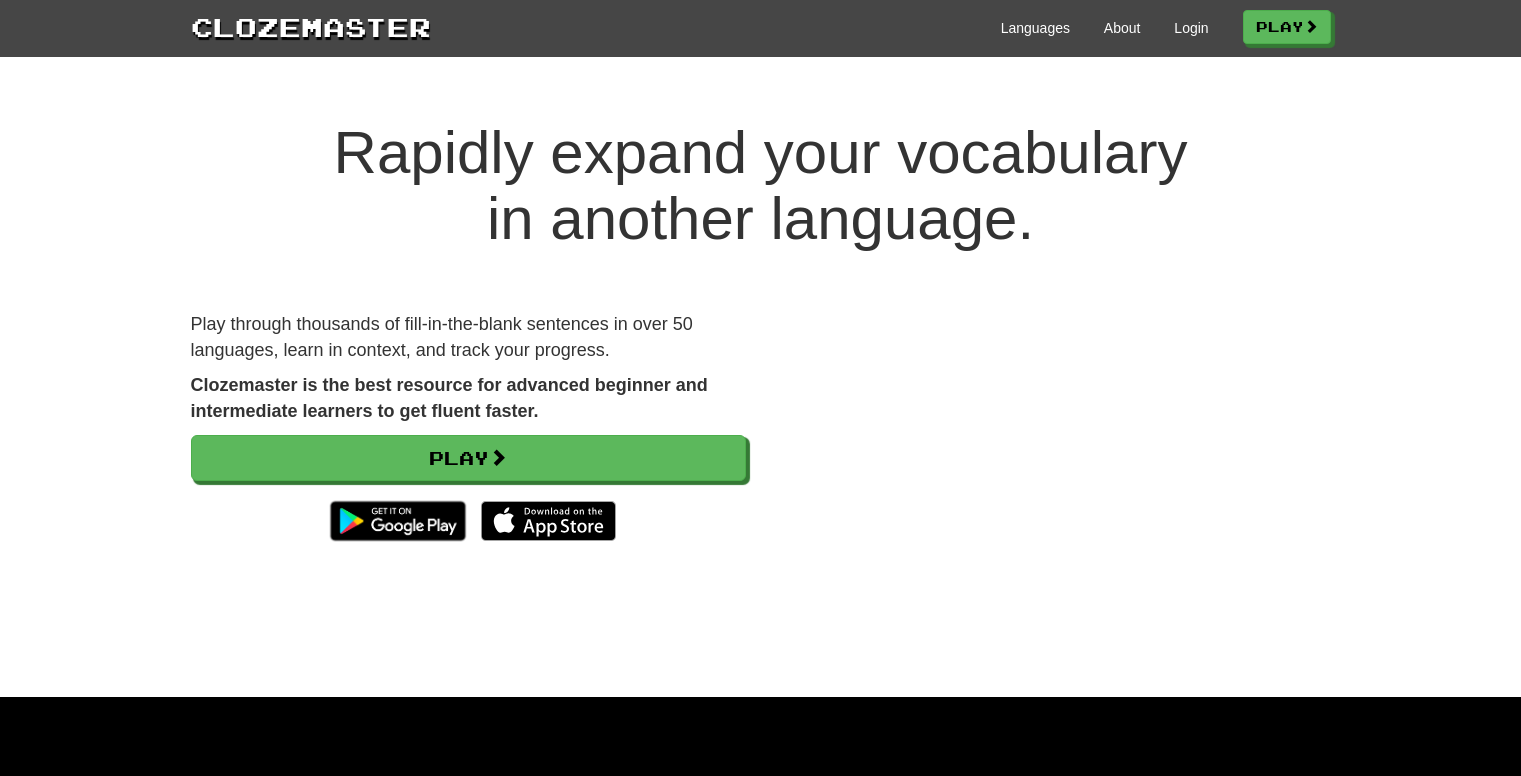 scroll, scrollTop: 0, scrollLeft: 0, axis: both 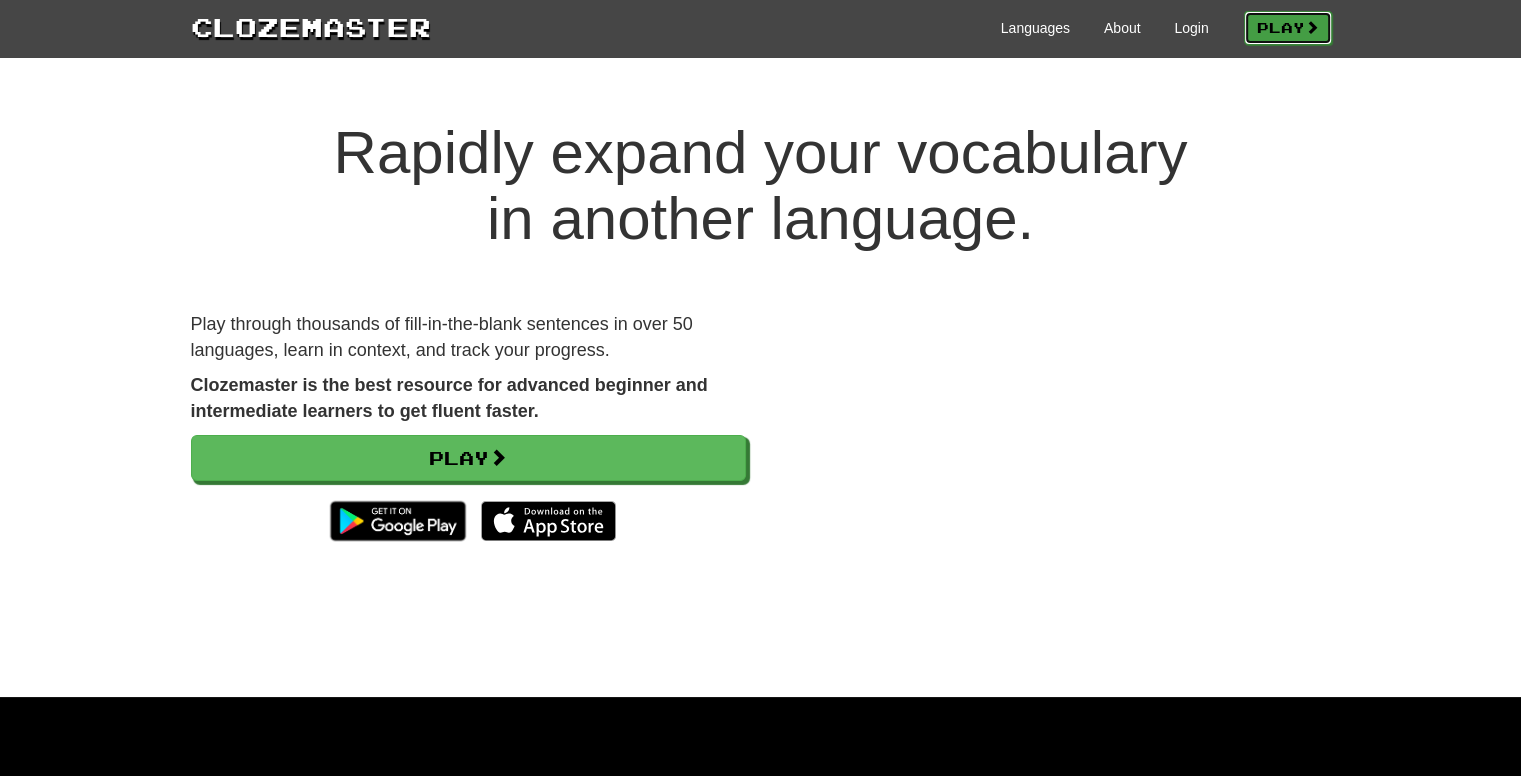 click on "Play" at bounding box center [1288, 28] 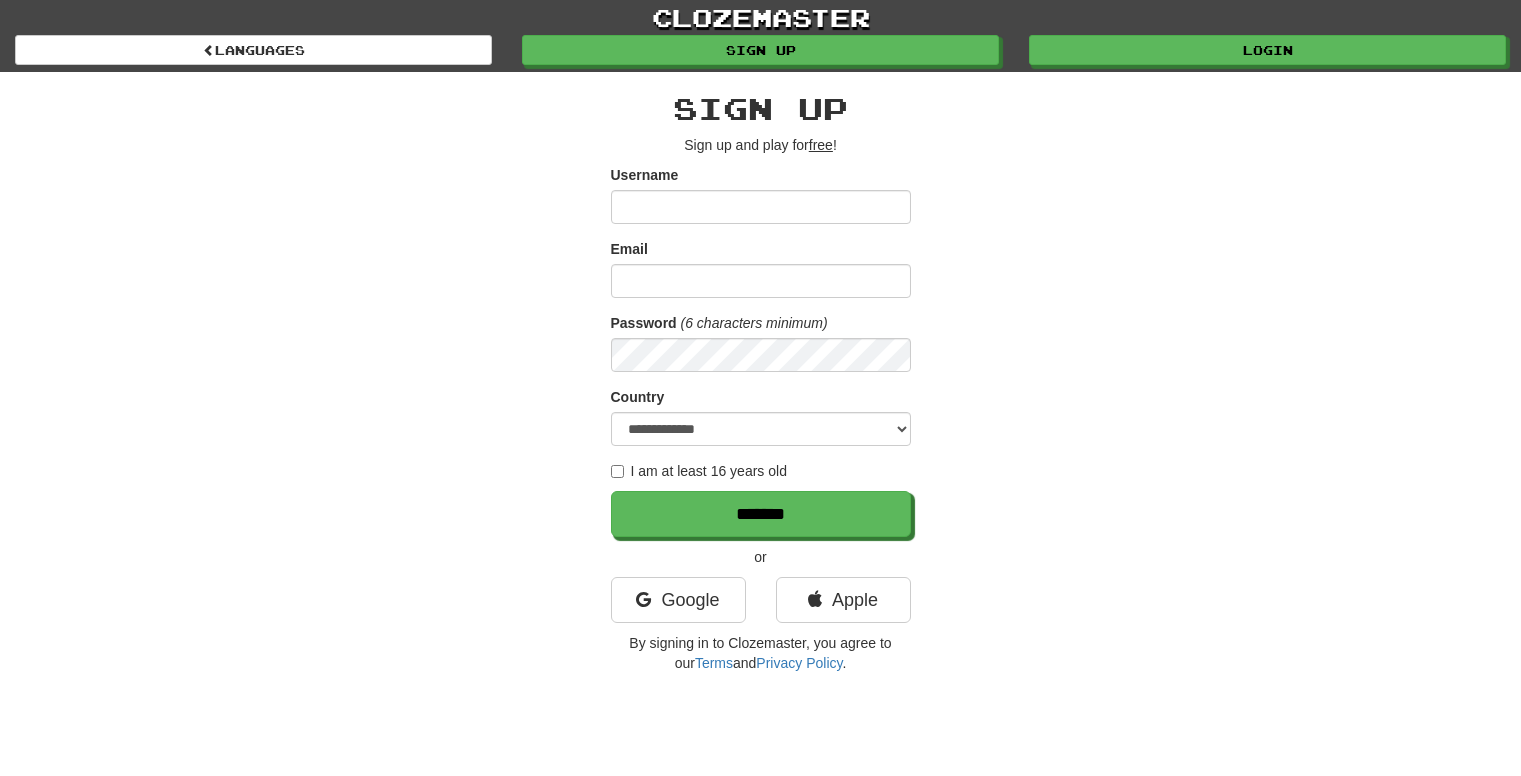scroll, scrollTop: 0, scrollLeft: 0, axis: both 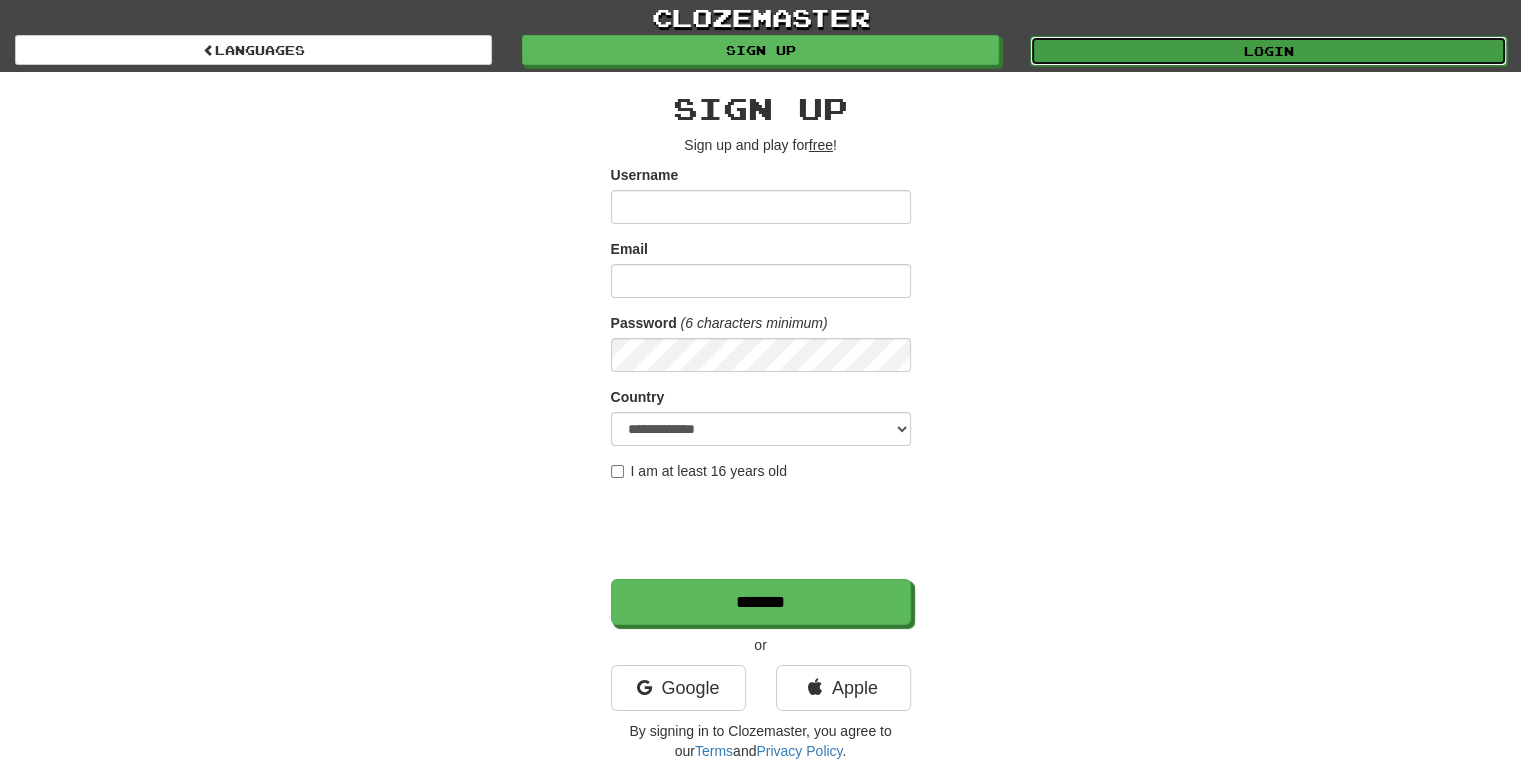 click on "Login" at bounding box center (1268, 51) 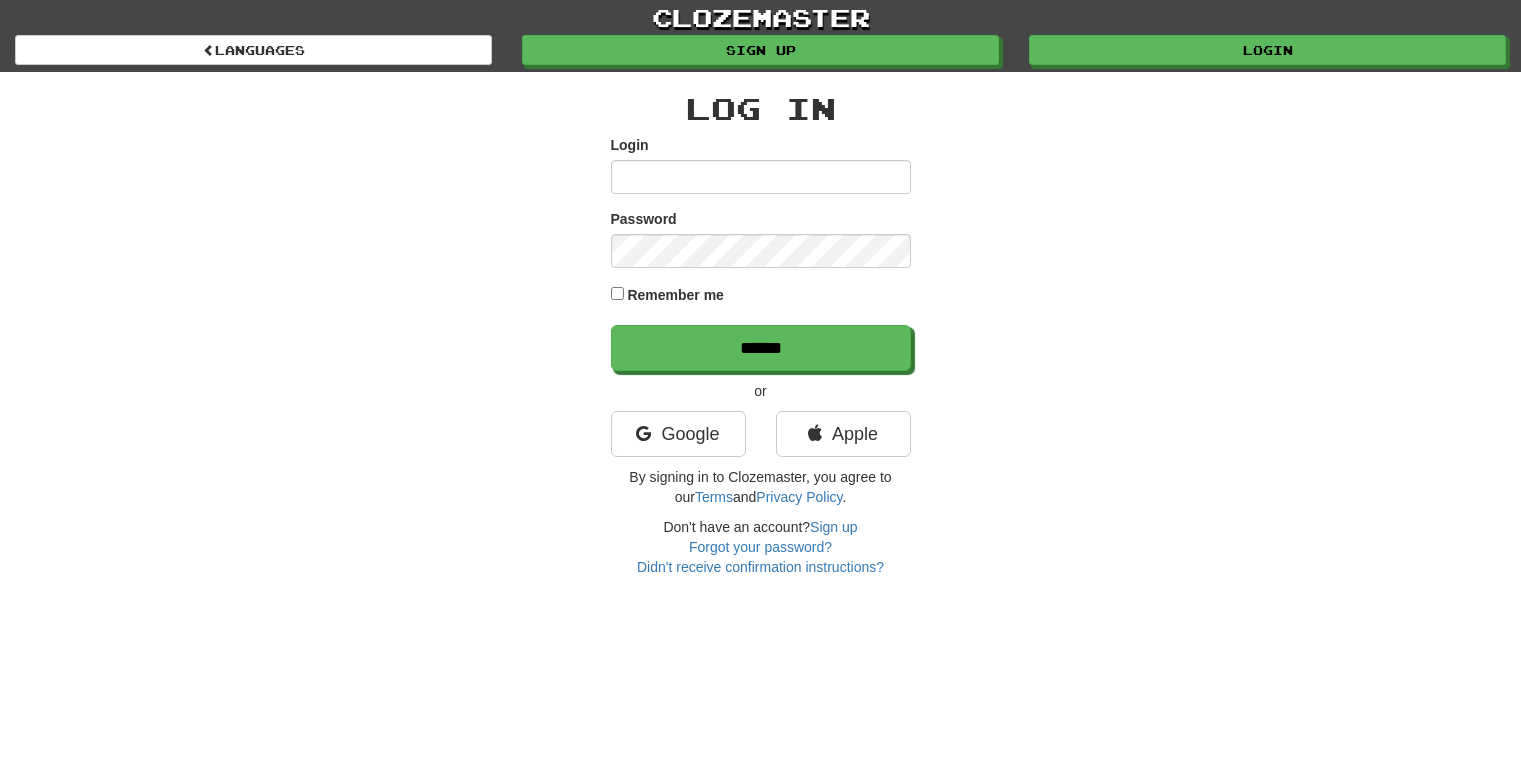 scroll, scrollTop: 0, scrollLeft: 0, axis: both 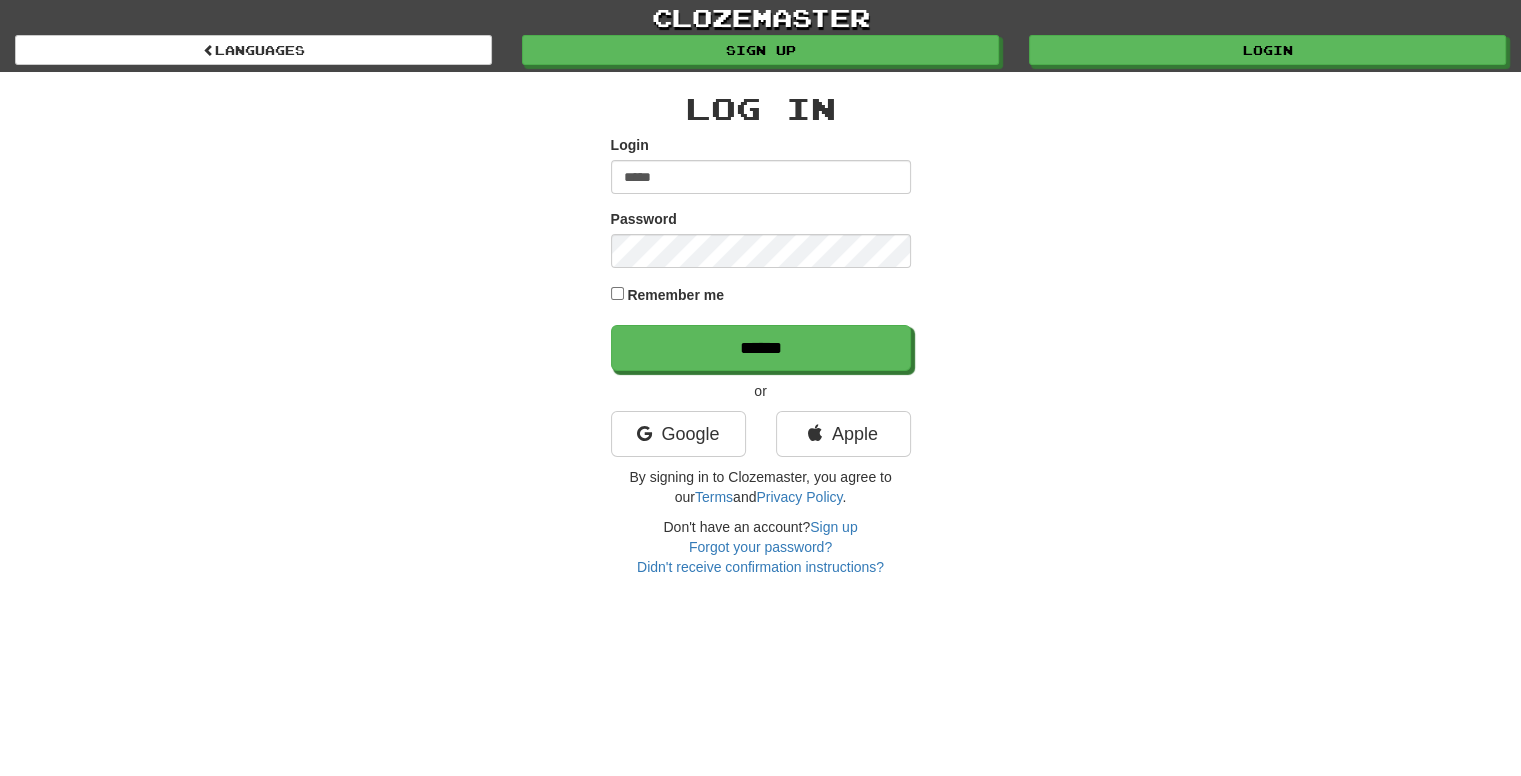 type on "**********" 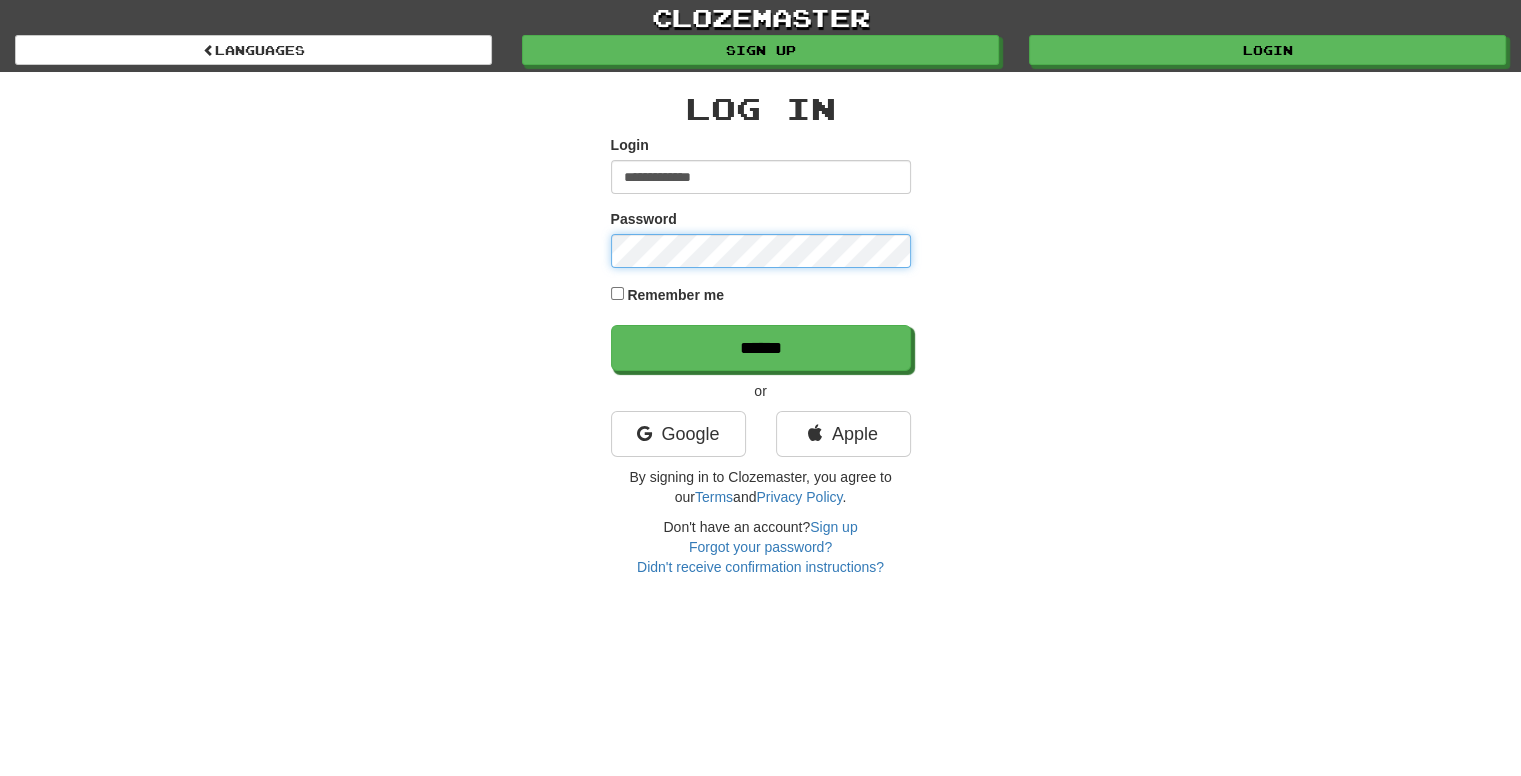 click on "******" at bounding box center [761, 348] 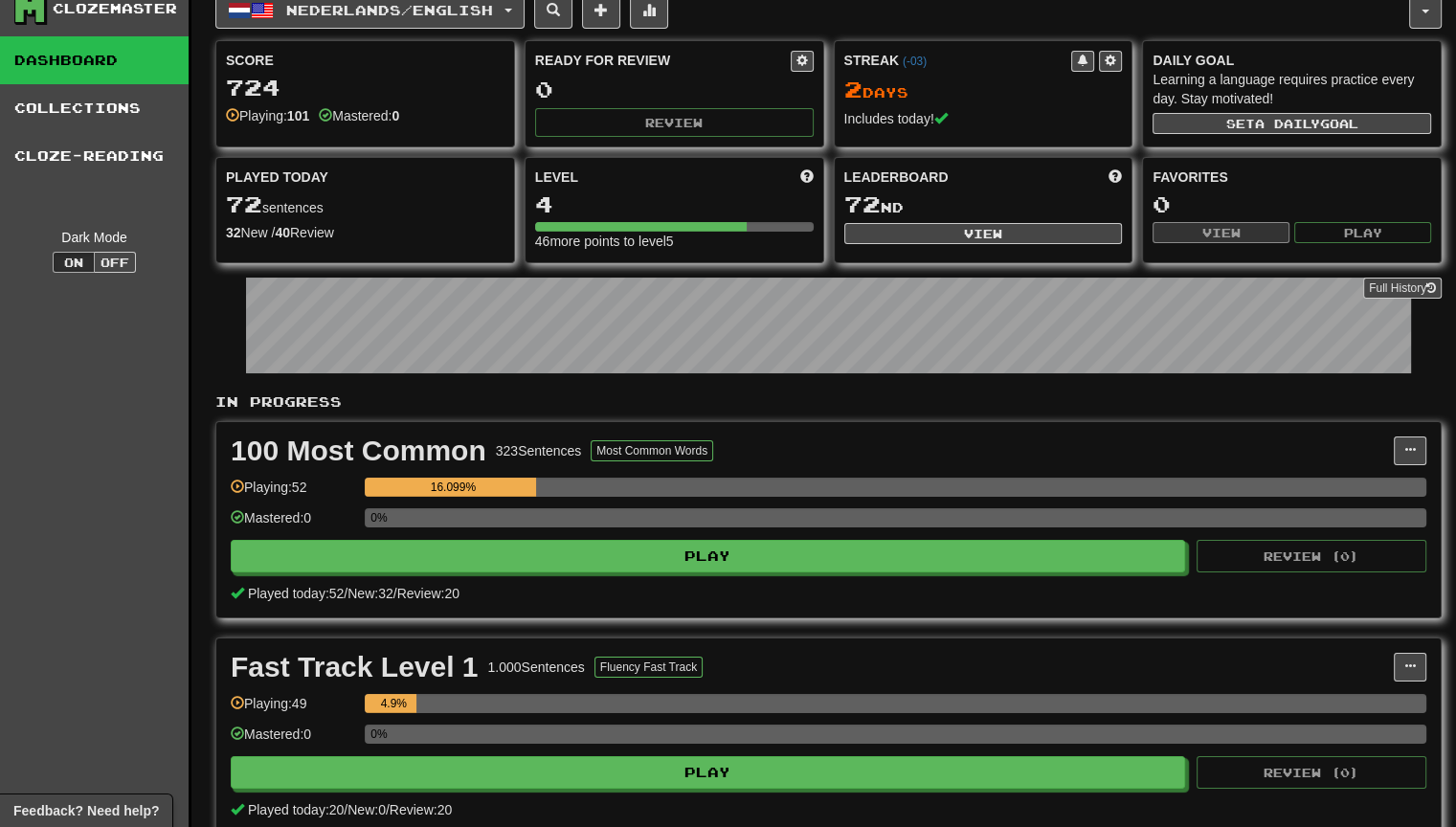 scroll, scrollTop: 96, scrollLeft: 0, axis: vertical 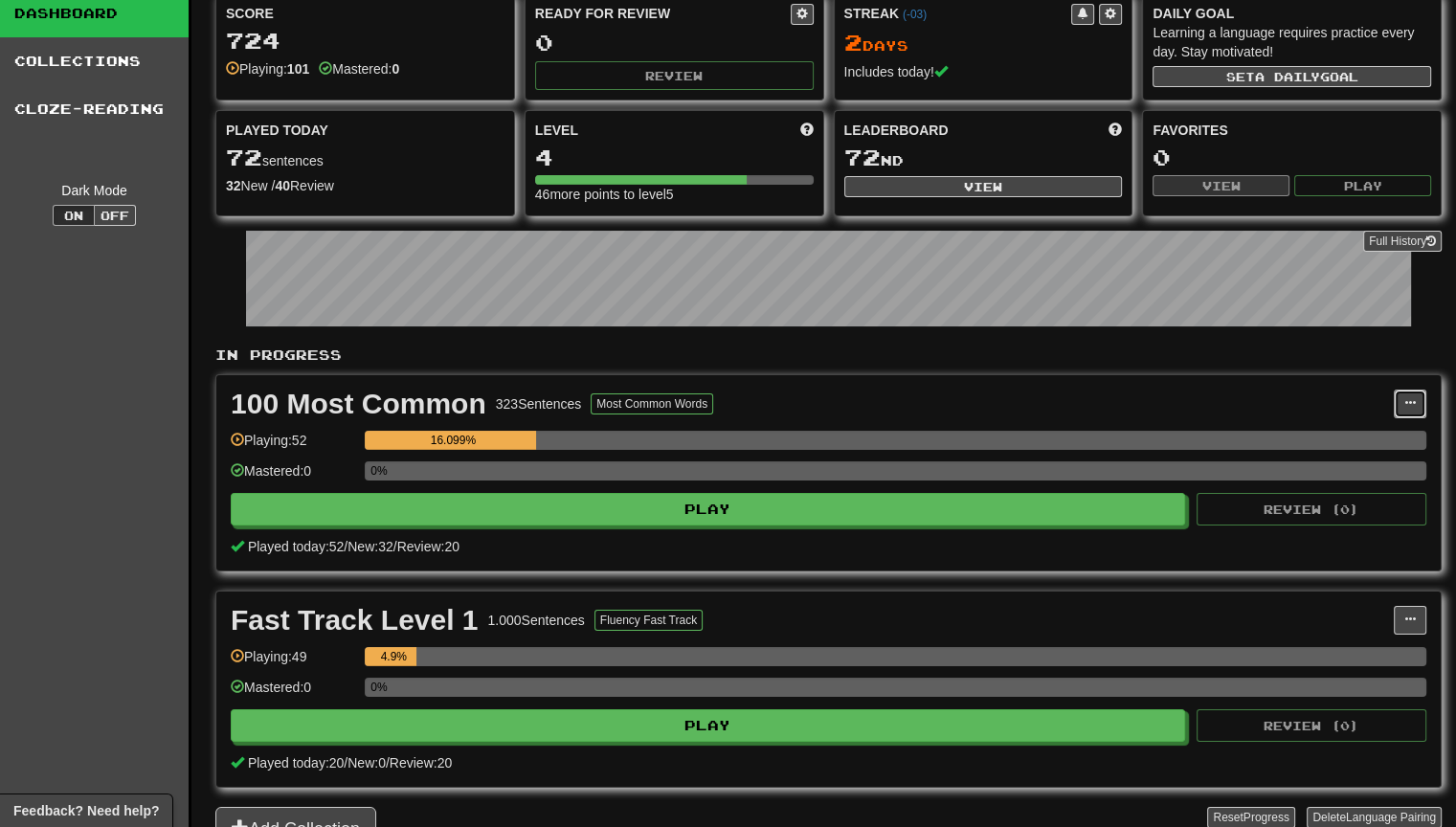 click at bounding box center (1410, 403) 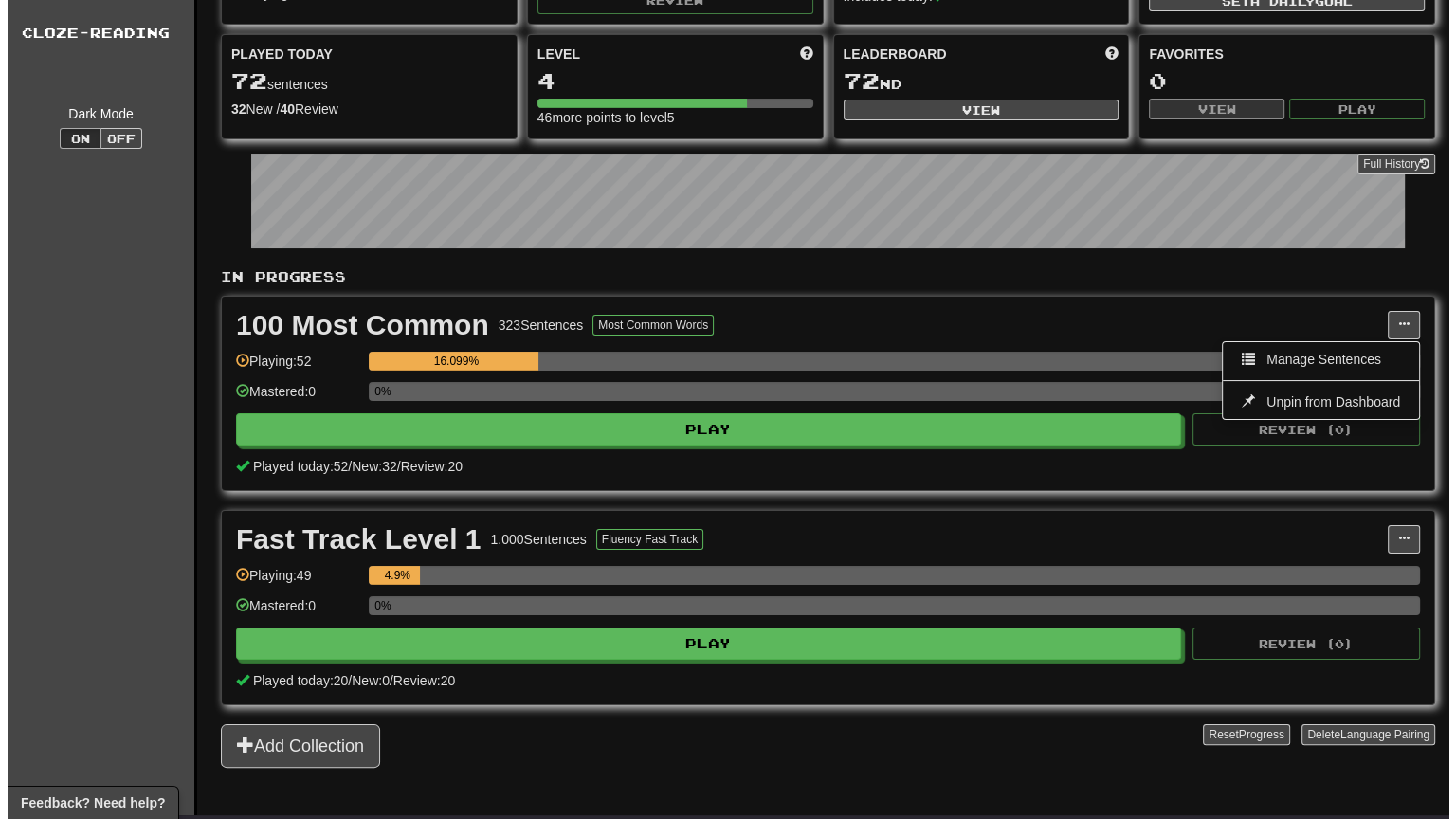 scroll, scrollTop: 190, scrollLeft: 0, axis: vertical 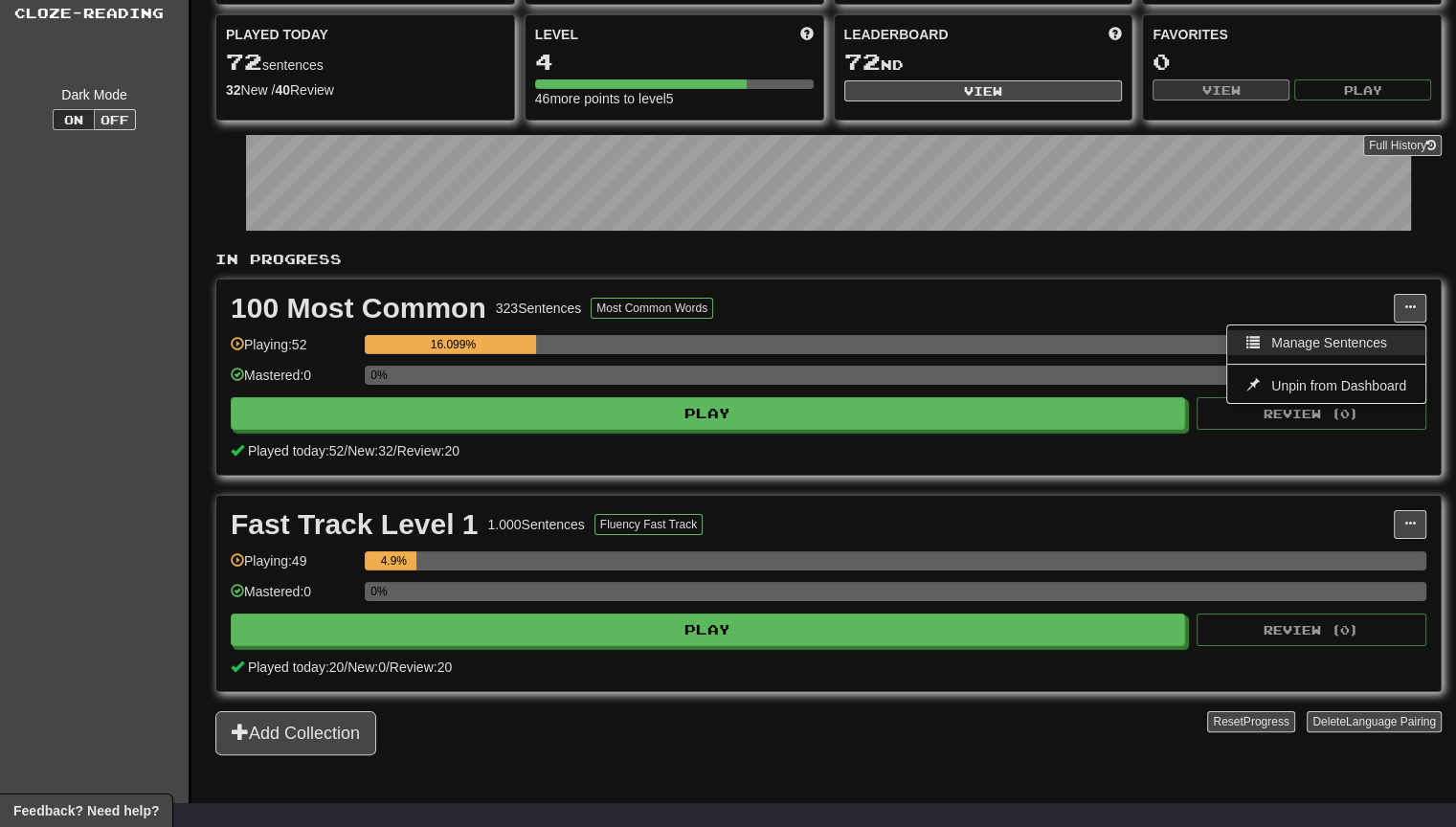 click on "Manage Sentences" at bounding box center [1329, 343] 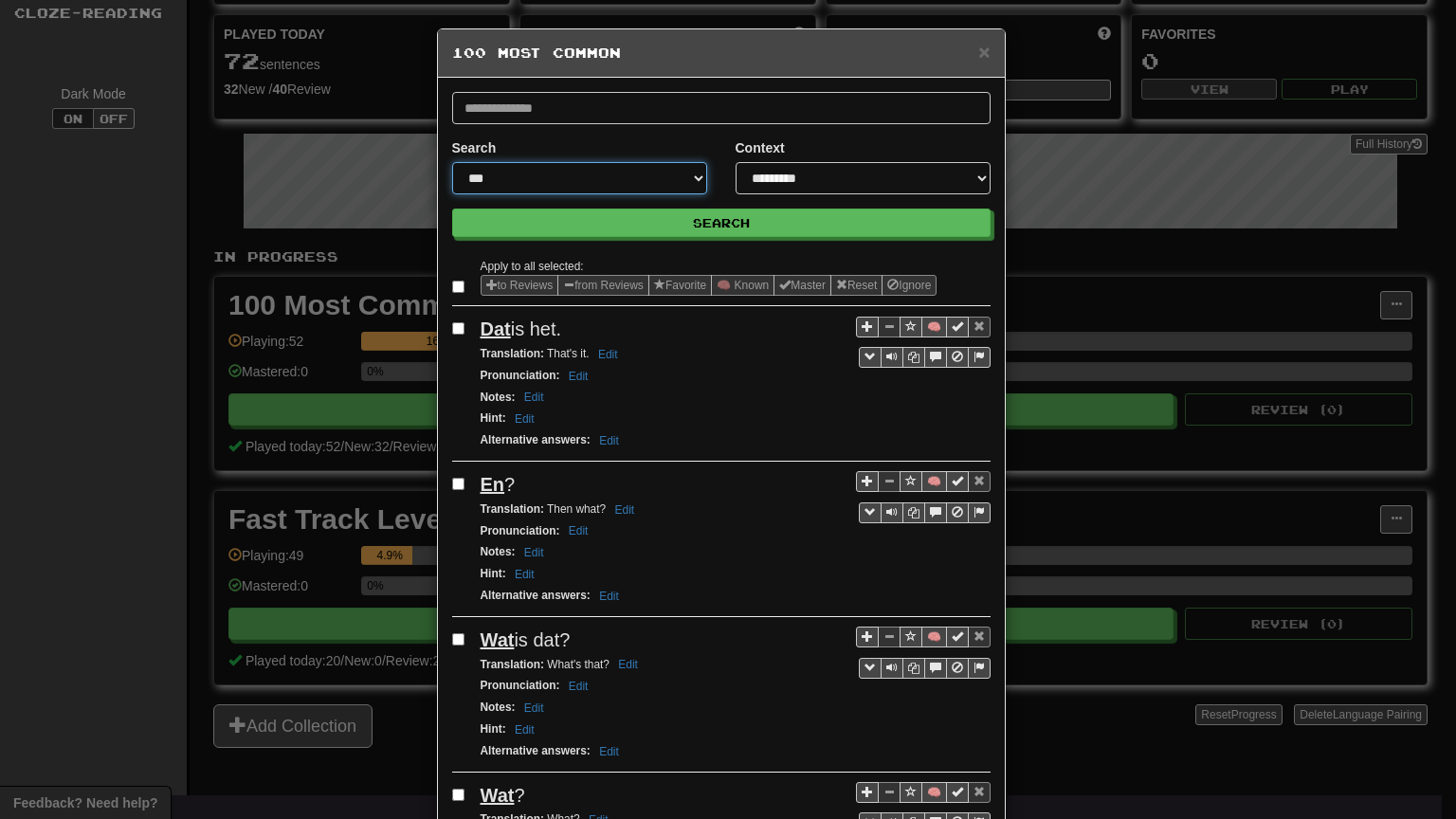 click on "**********" at bounding box center [579, 178] 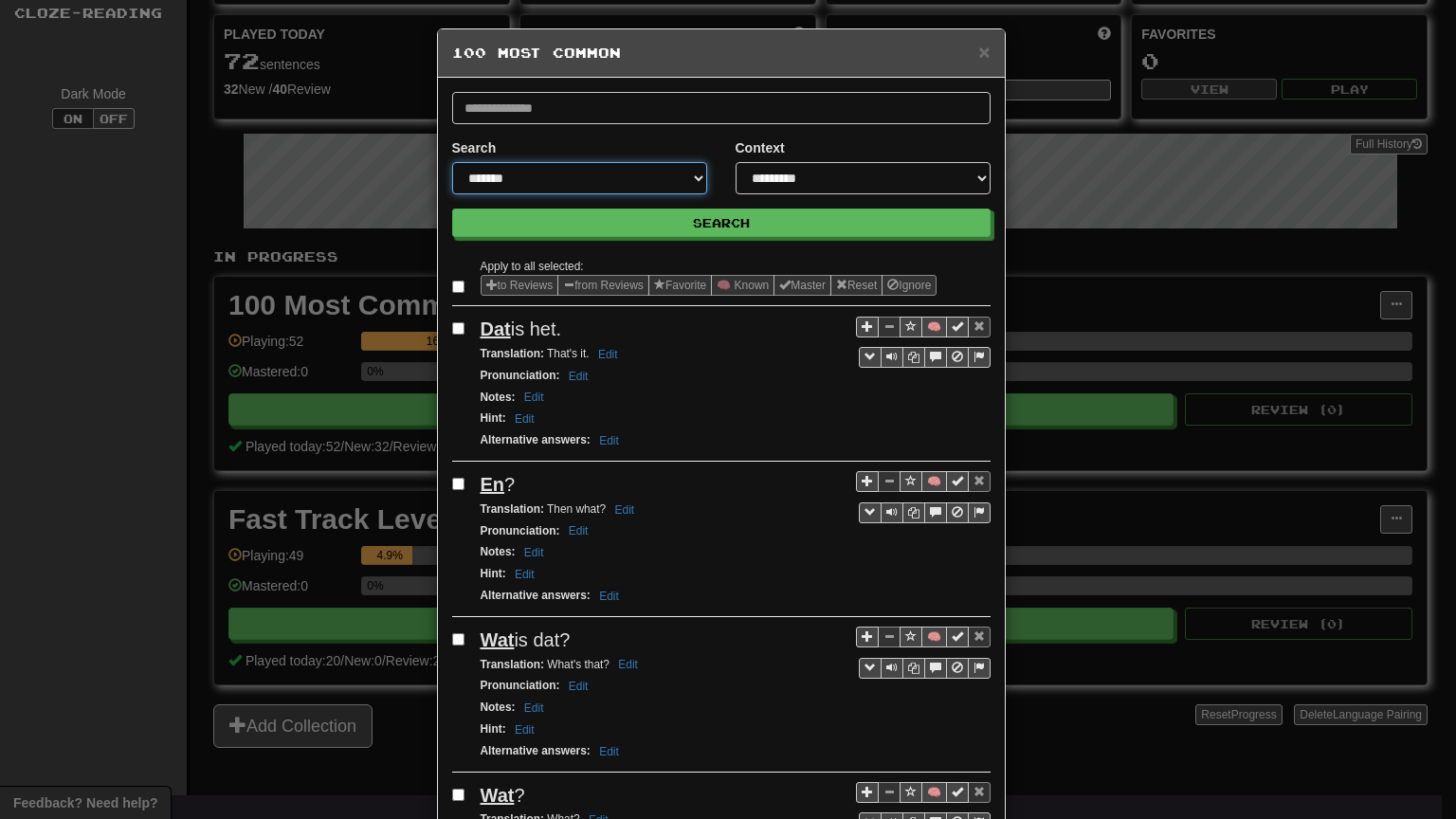 click on "**********" at bounding box center [579, 178] 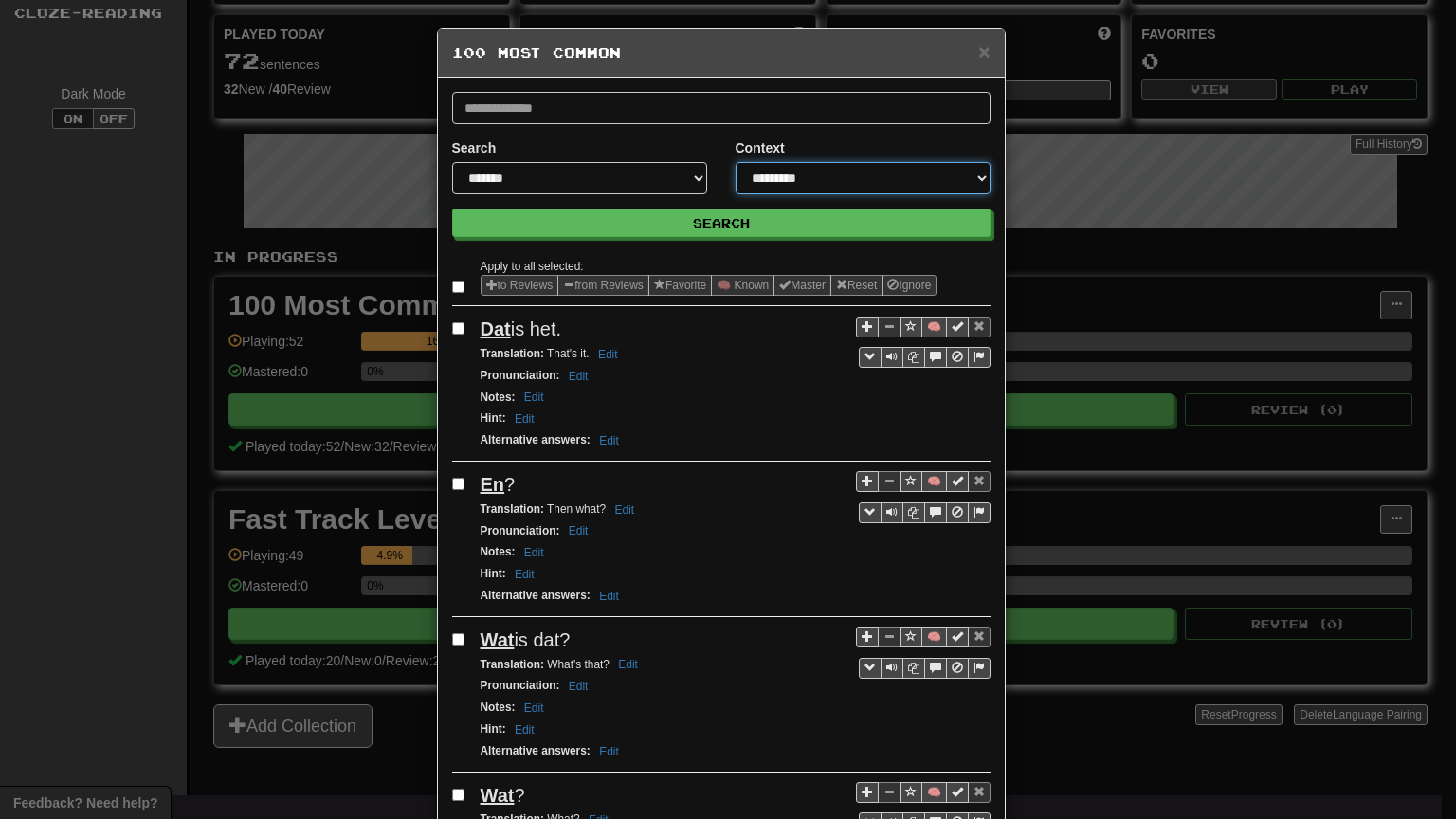click on "**********" at bounding box center (863, 178) 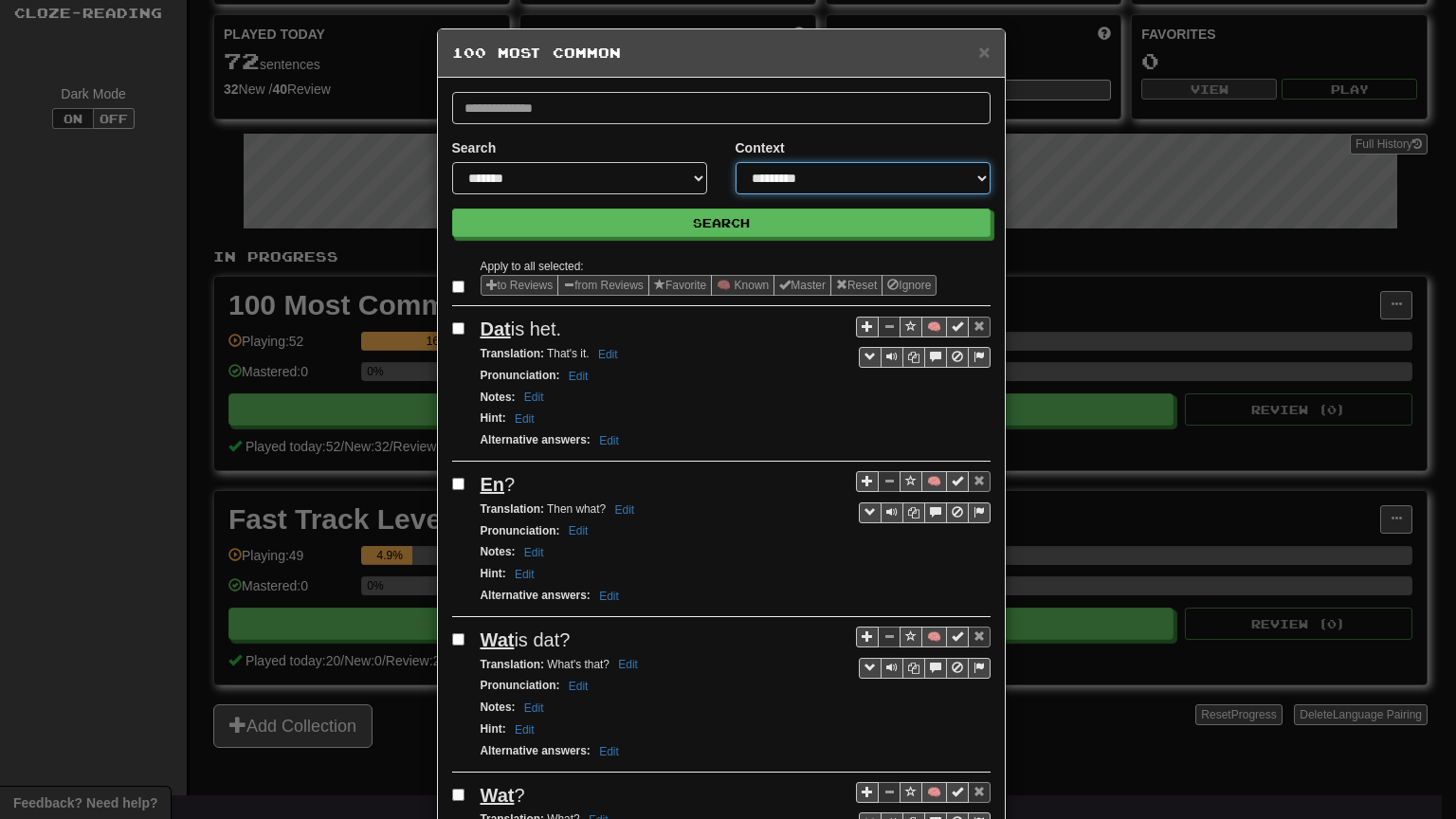 click on "**********" at bounding box center [863, 178] 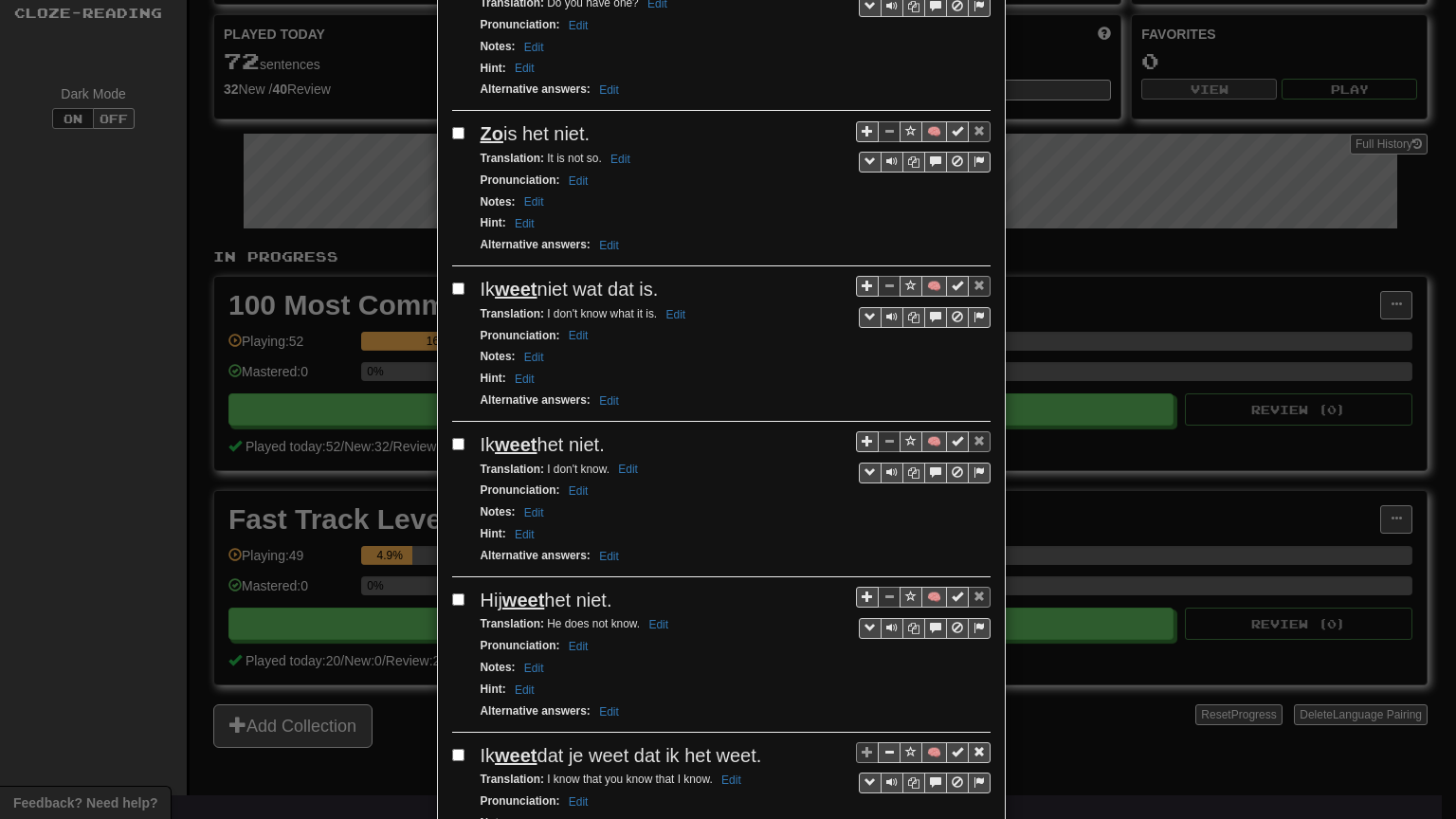 scroll, scrollTop: 2707, scrollLeft: 0, axis: vertical 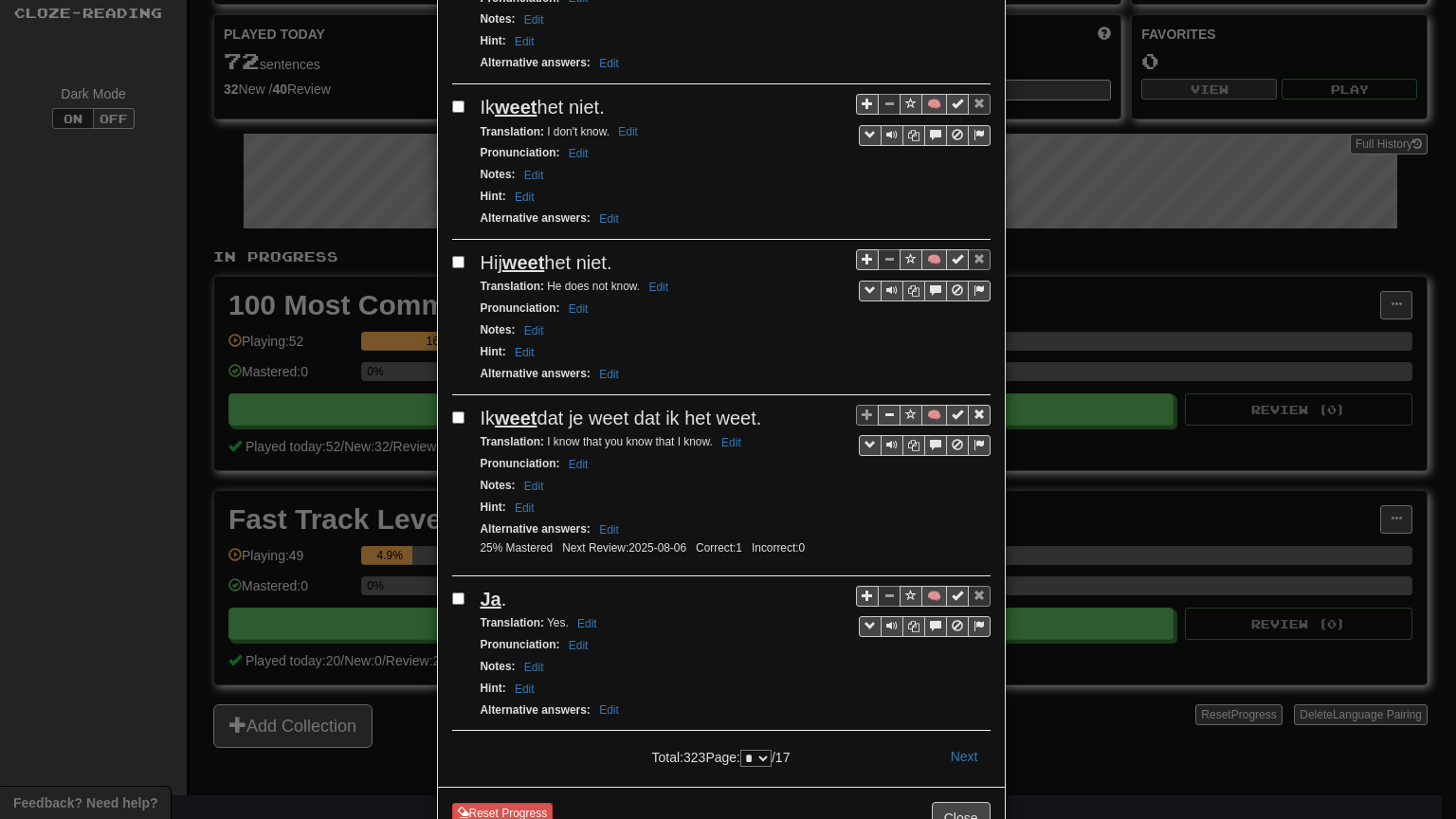 click on "**********" at bounding box center [755, 758] 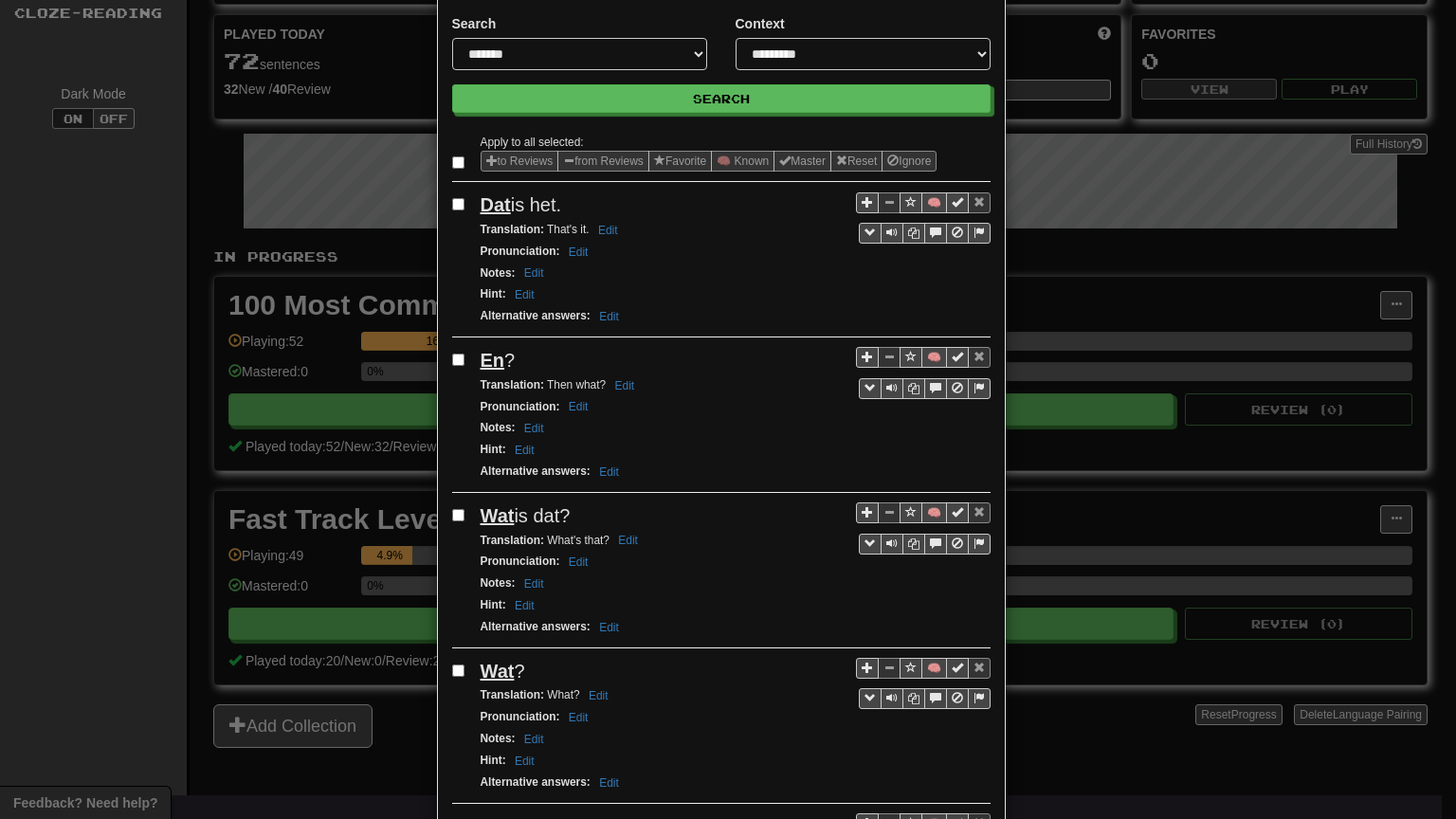 scroll, scrollTop: 0, scrollLeft: 0, axis: both 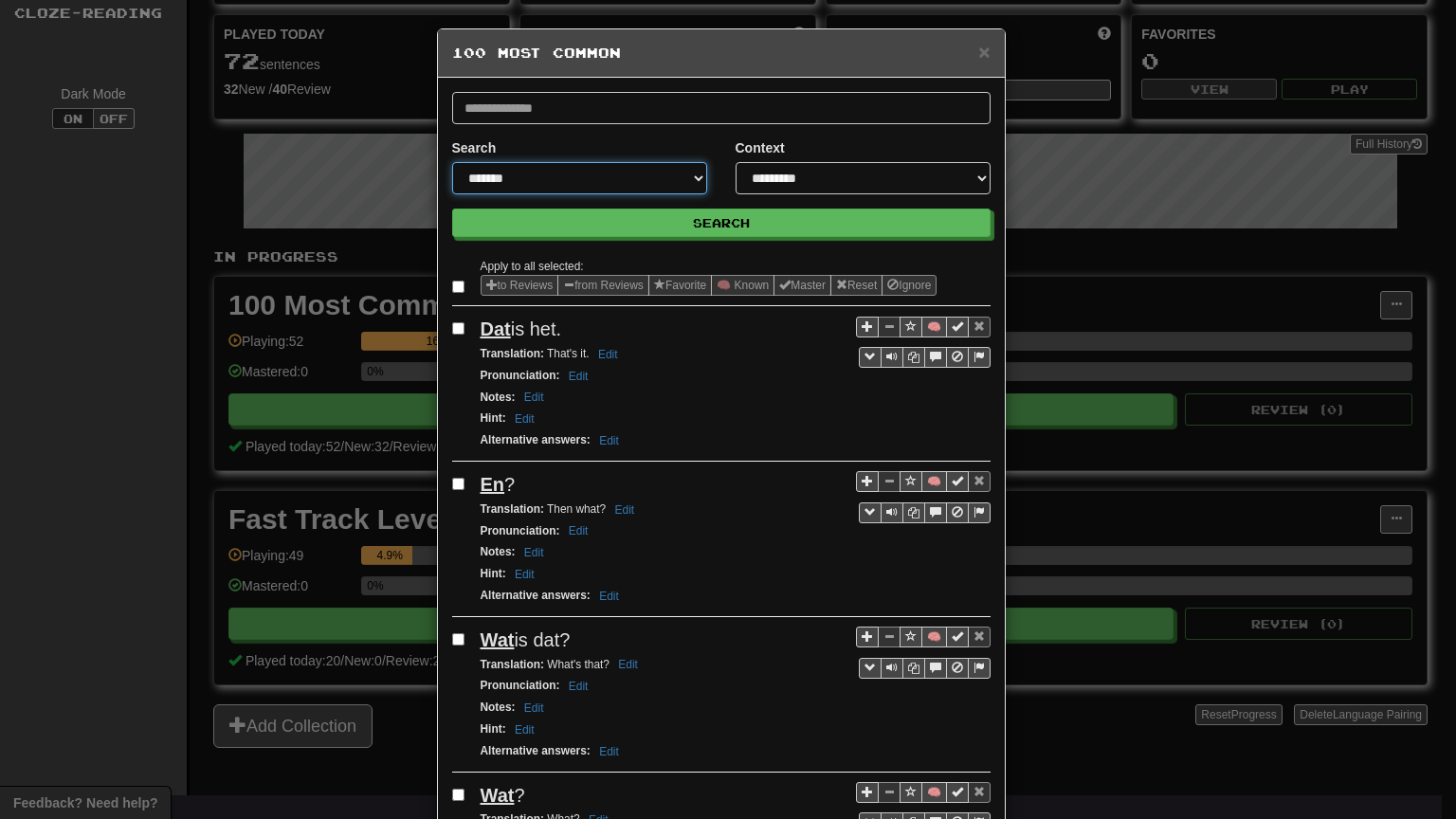 click on "**********" at bounding box center (579, 178) 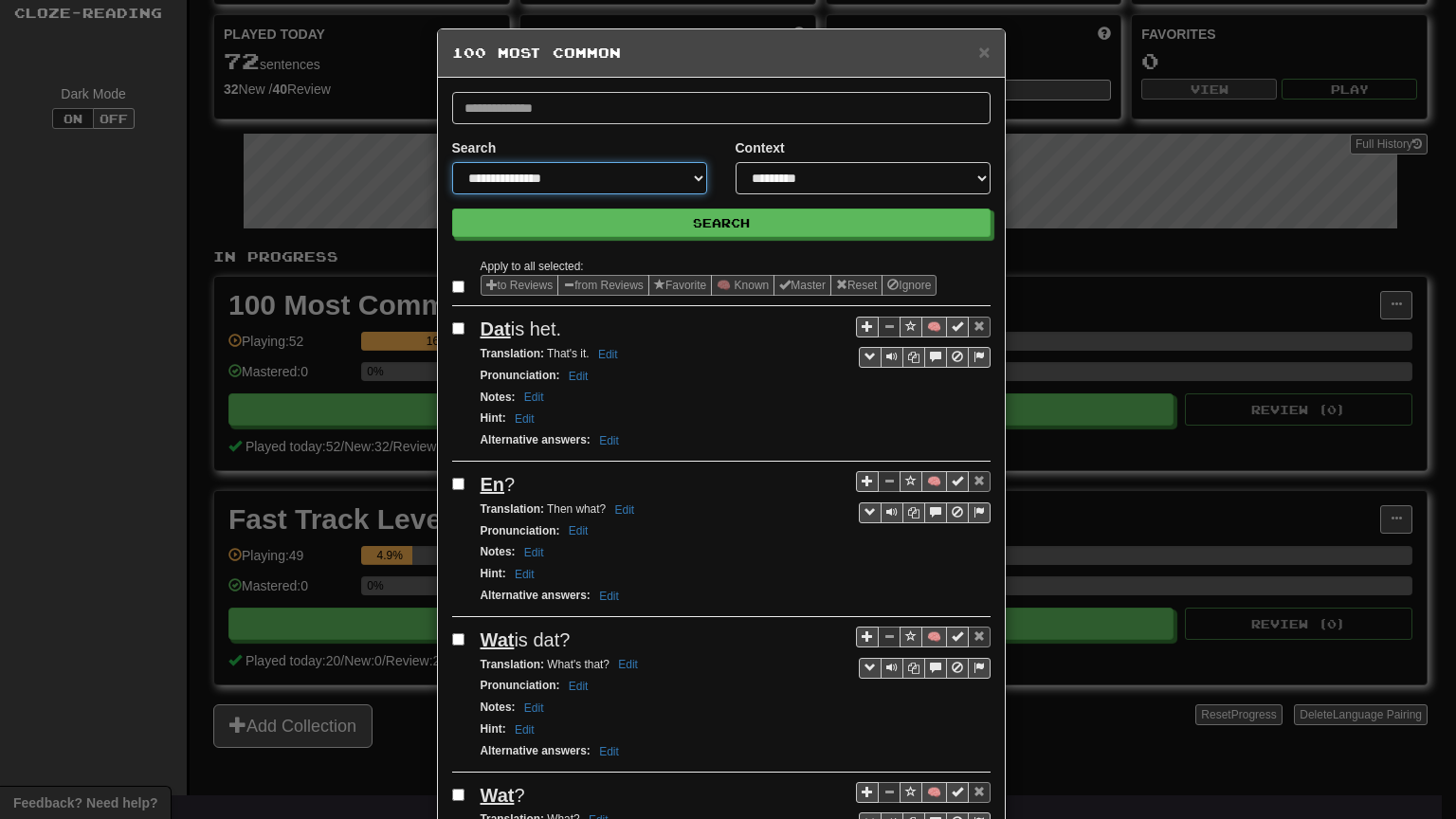 click on "**********" at bounding box center [579, 178] 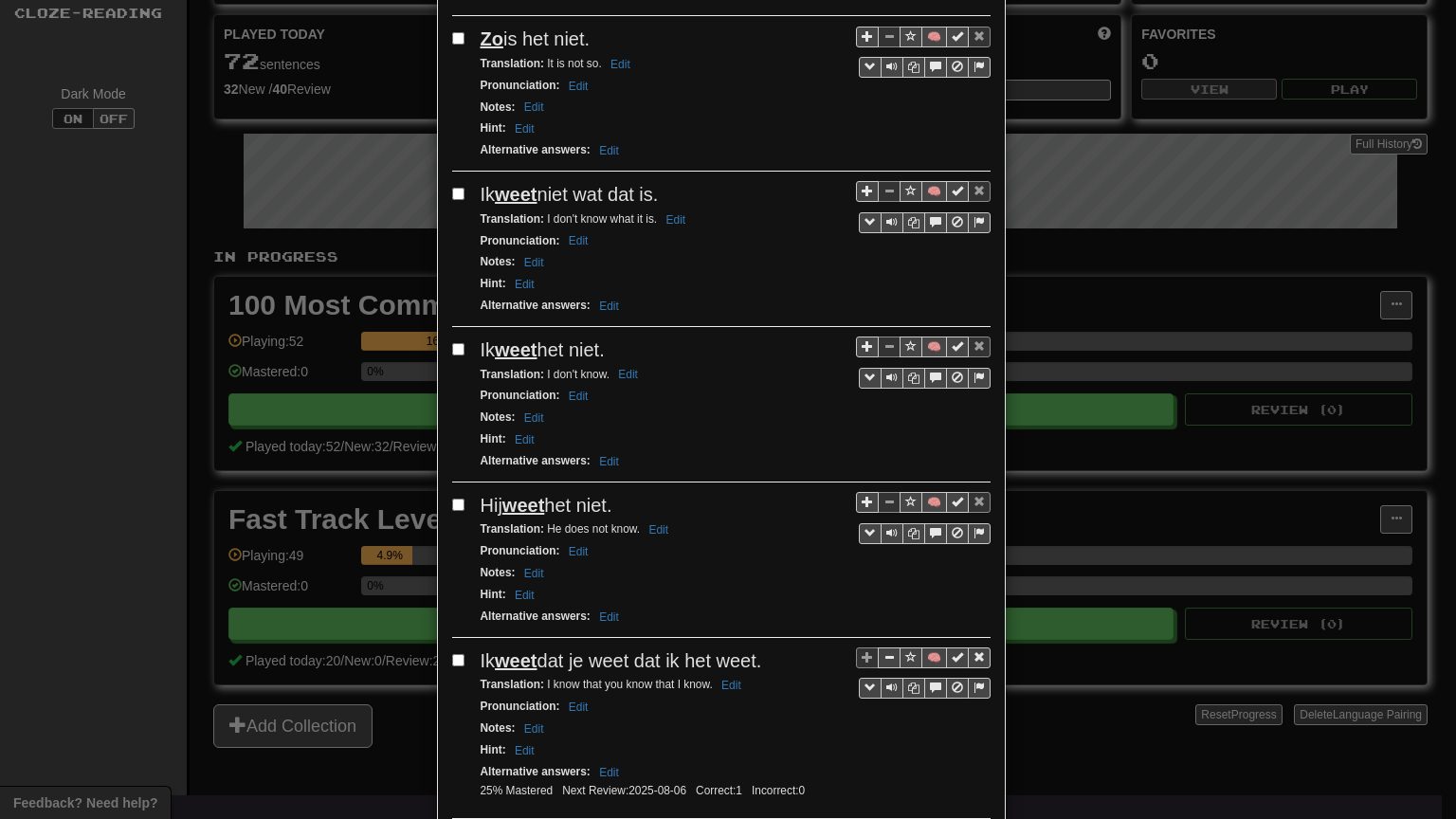 scroll, scrollTop: 2707, scrollLeft: 0, axis: vertical 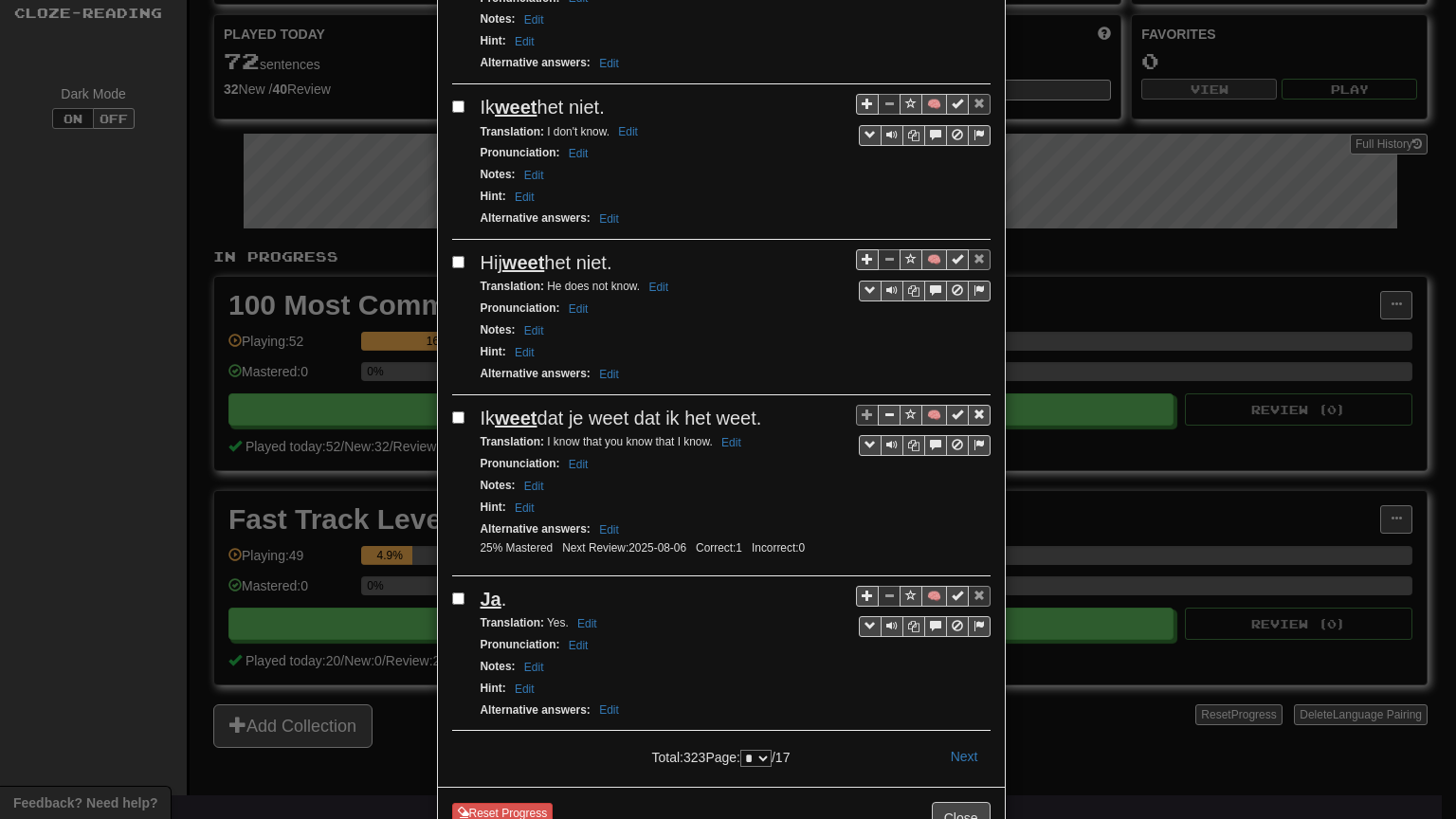 click on "**********" at bounding box center (755, 758) 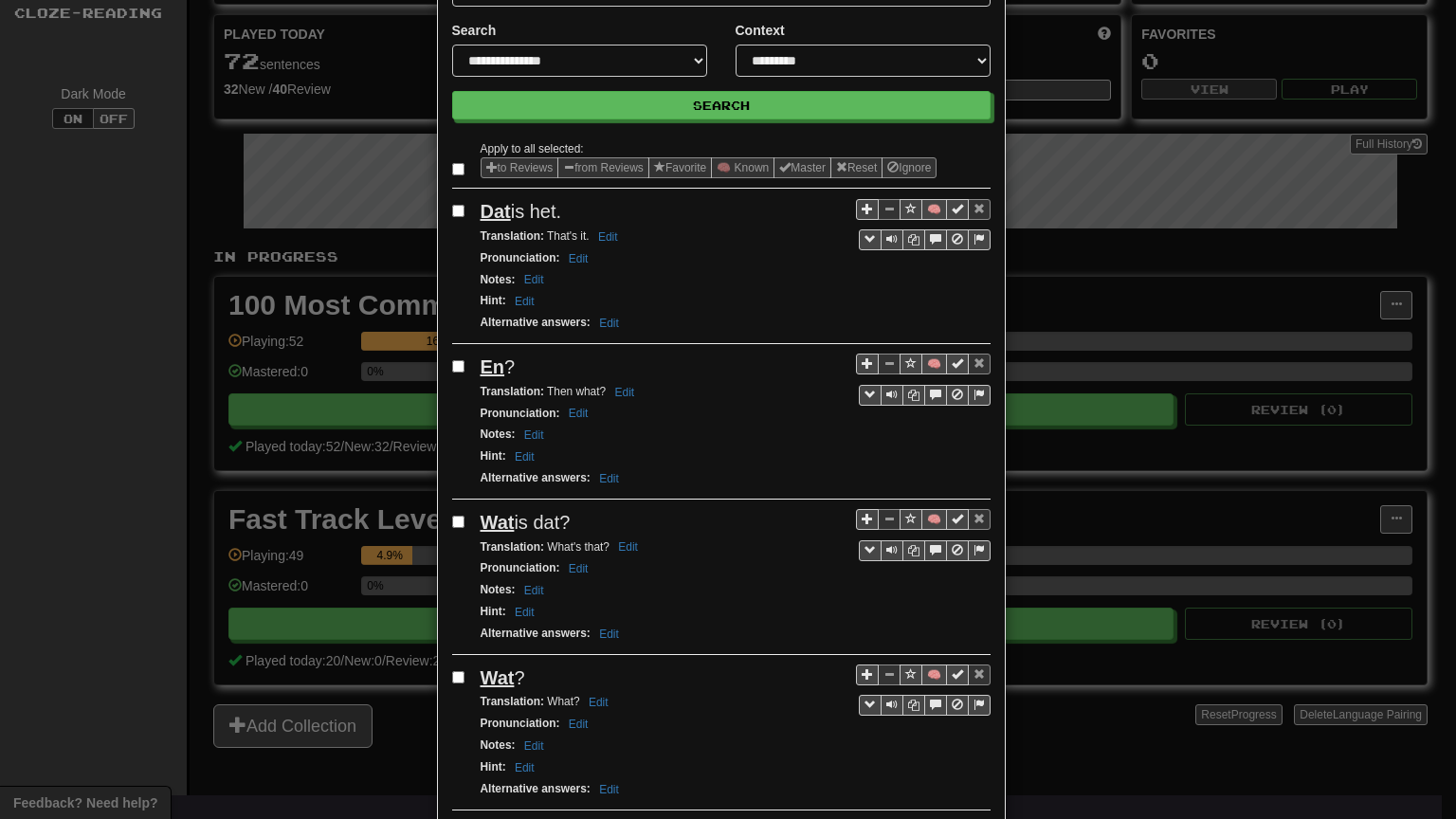scroll, scrollTop: 0, scrollLeft: 0, axis: both 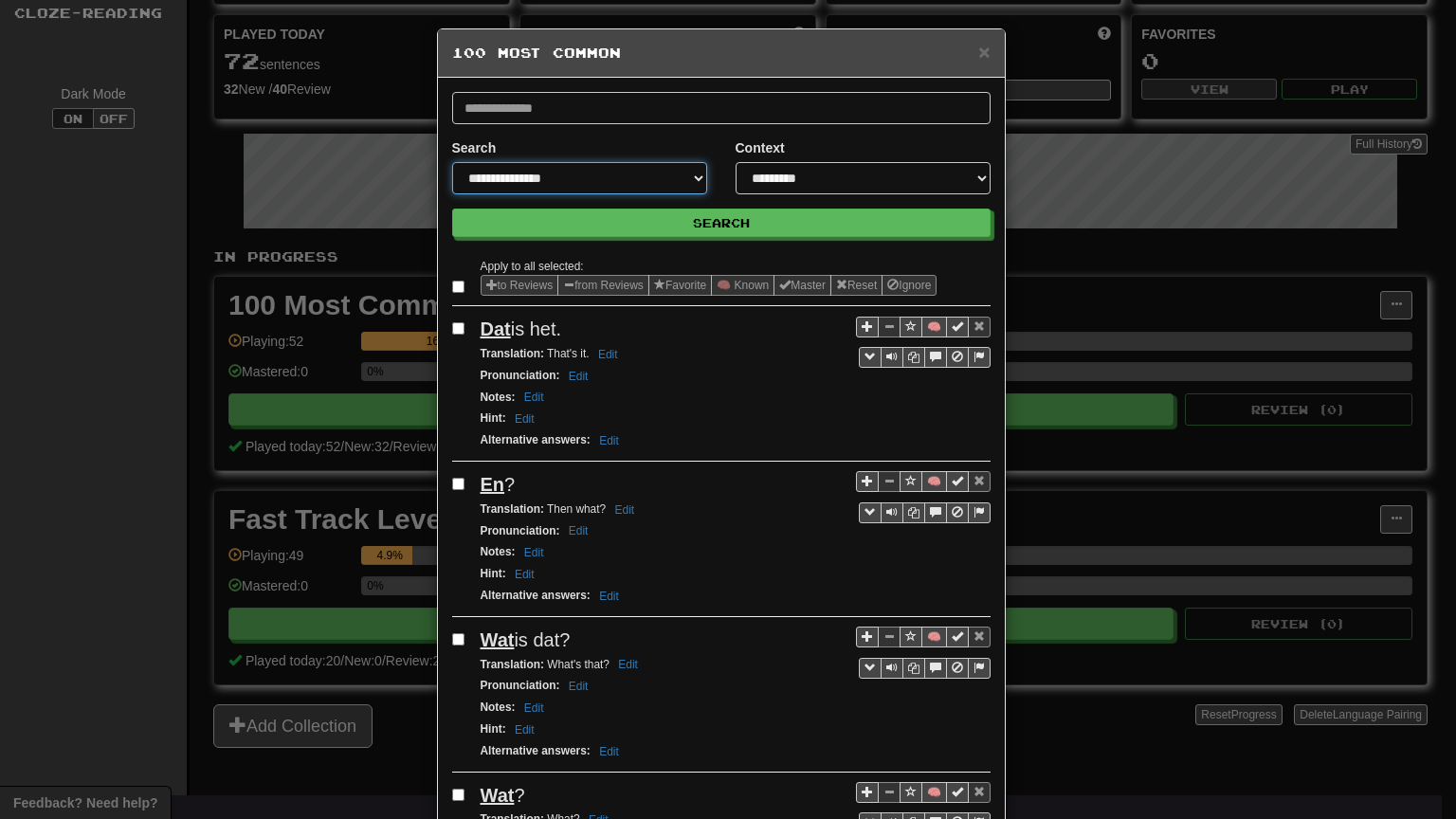 click on "**********" at bounding box center (579, 178) 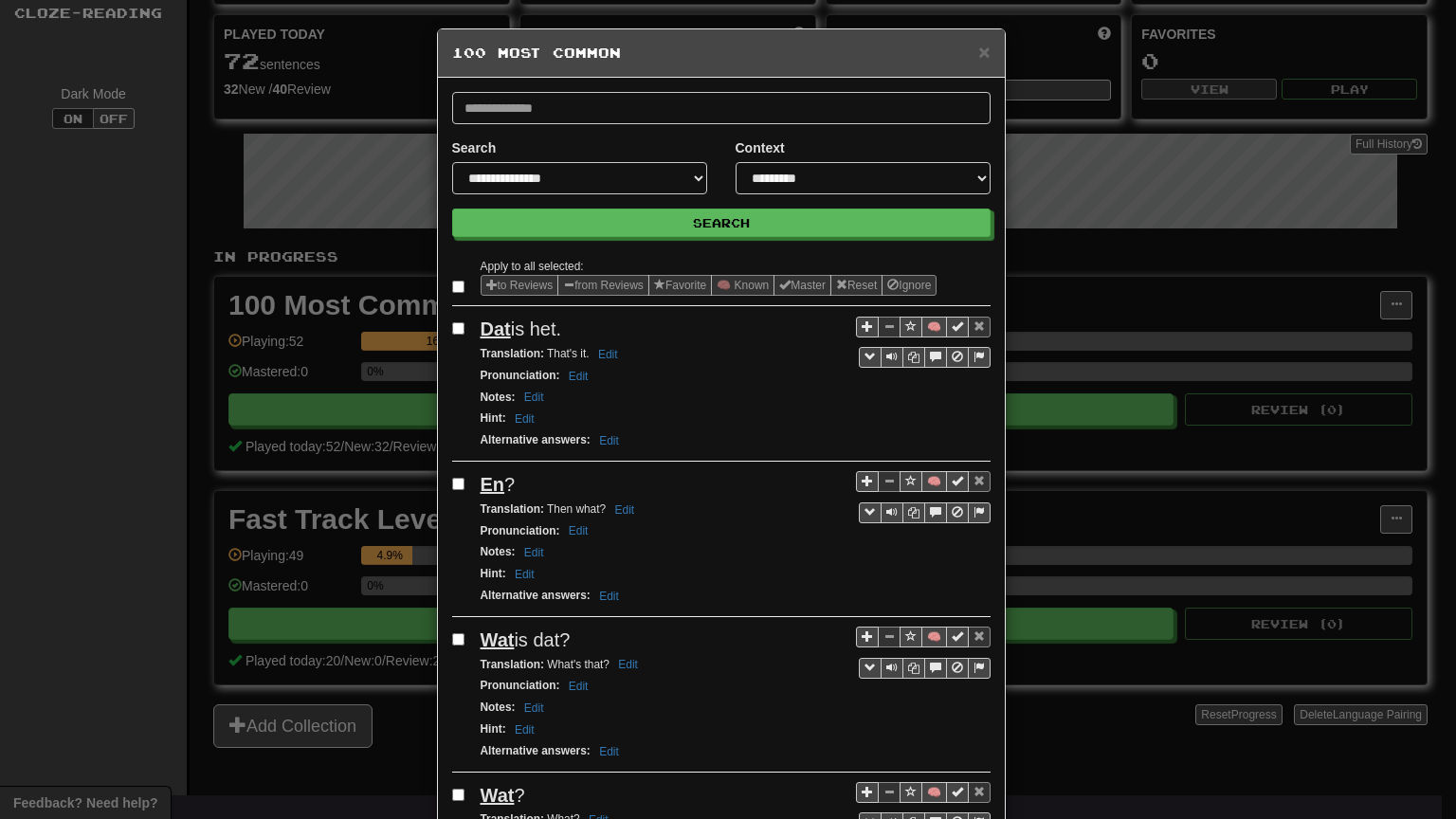 click on "**********" at bounding box center (721, 1786) 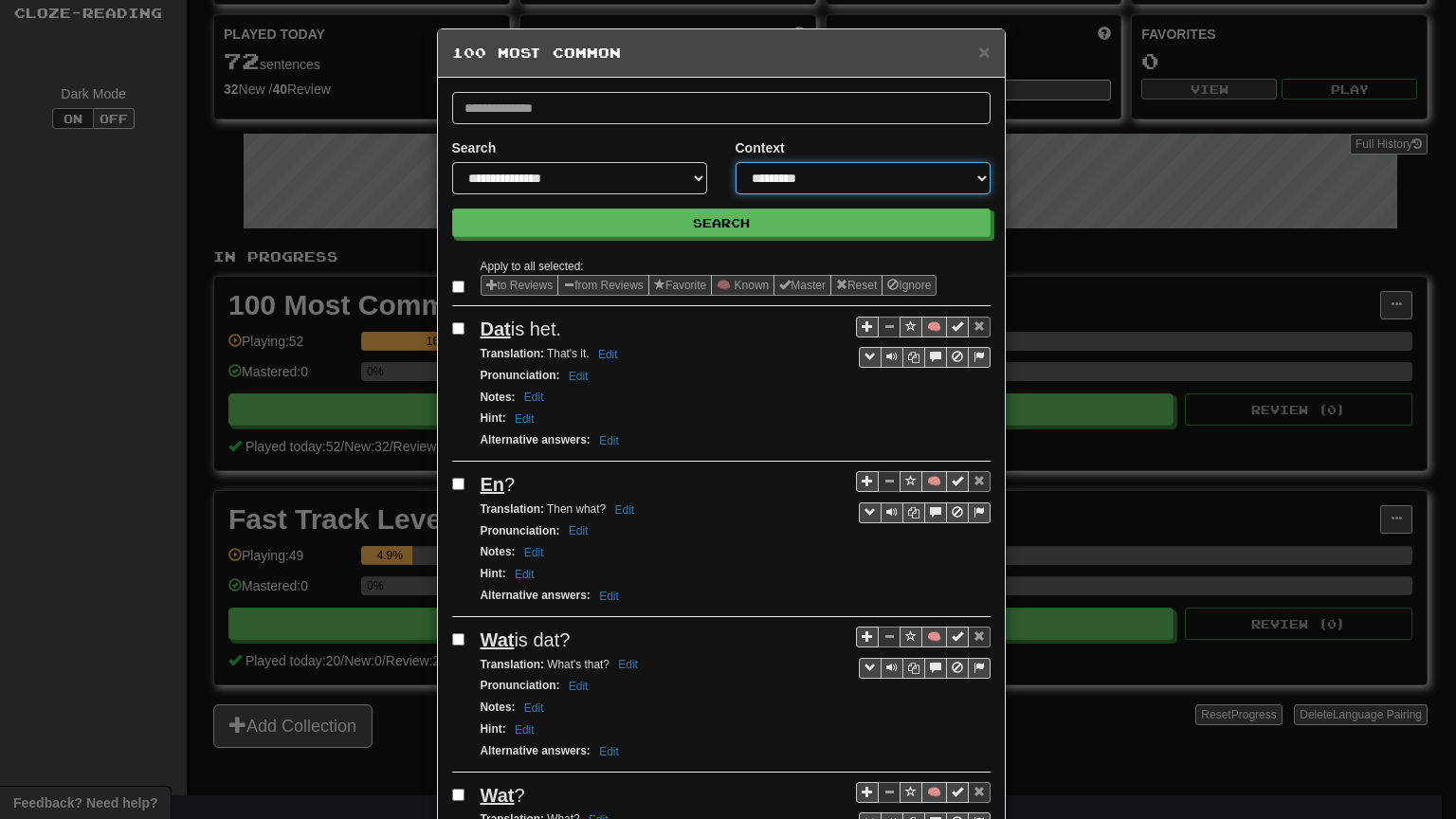click on "**********" at bounding box center (863, 178) 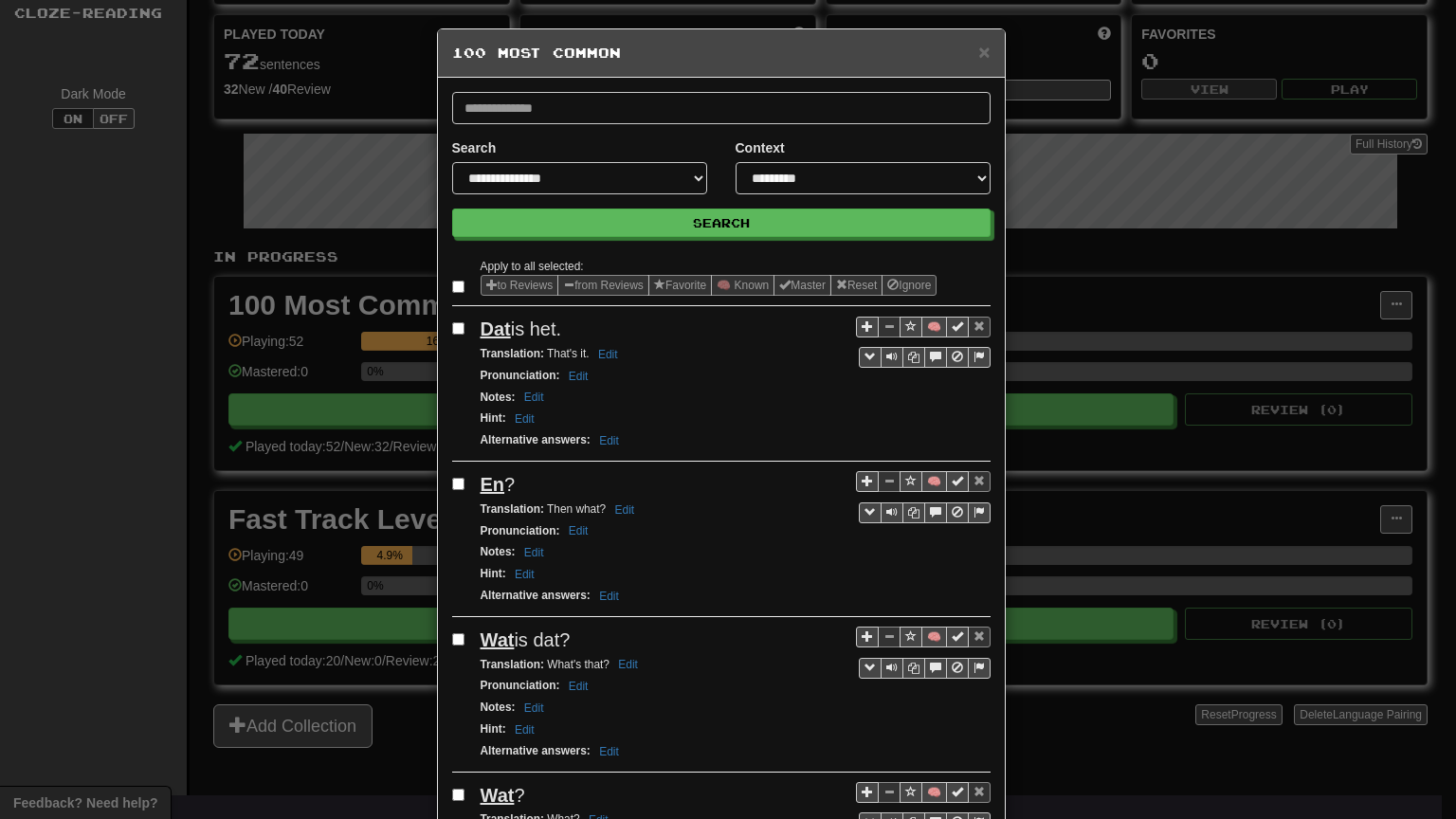 click on "Apply to all selected: to Reviews from Reviews Favorite 🧠 Known Master Reset Ignore" at bounding box center [721, 281] 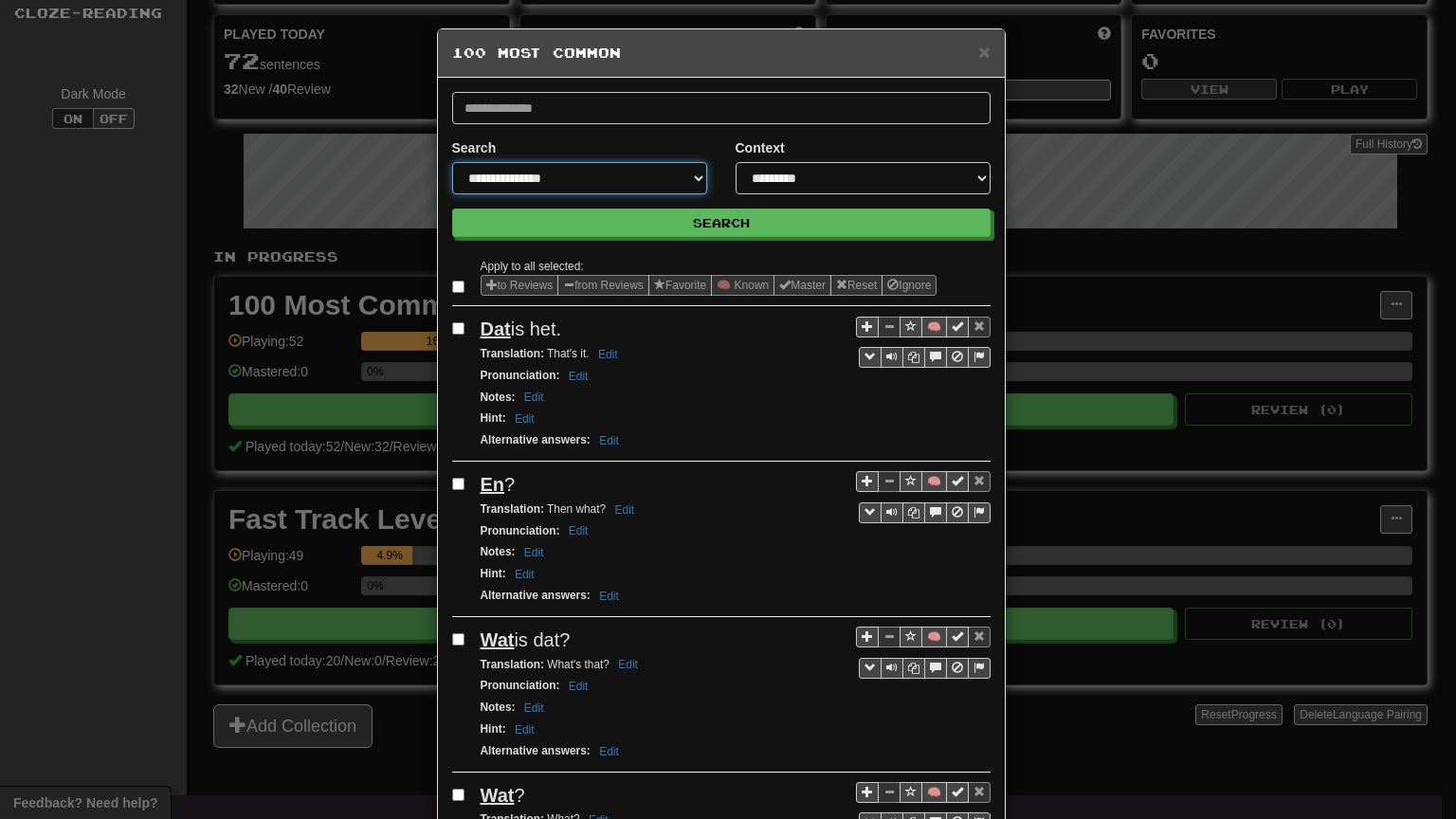 click on "**********" at bounding box center [579, 178] 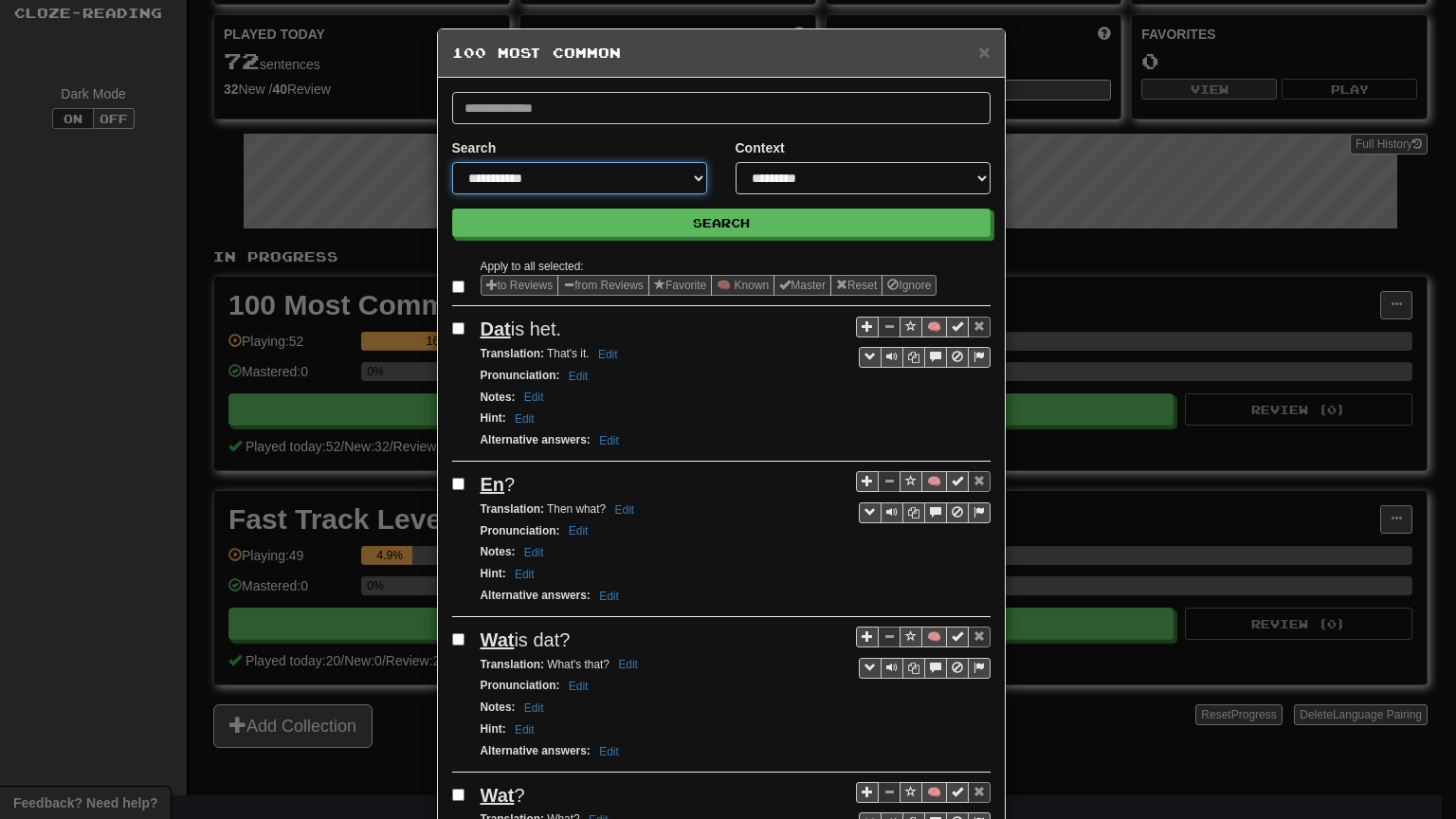 click on "**********" at bounding box center [579, 178] 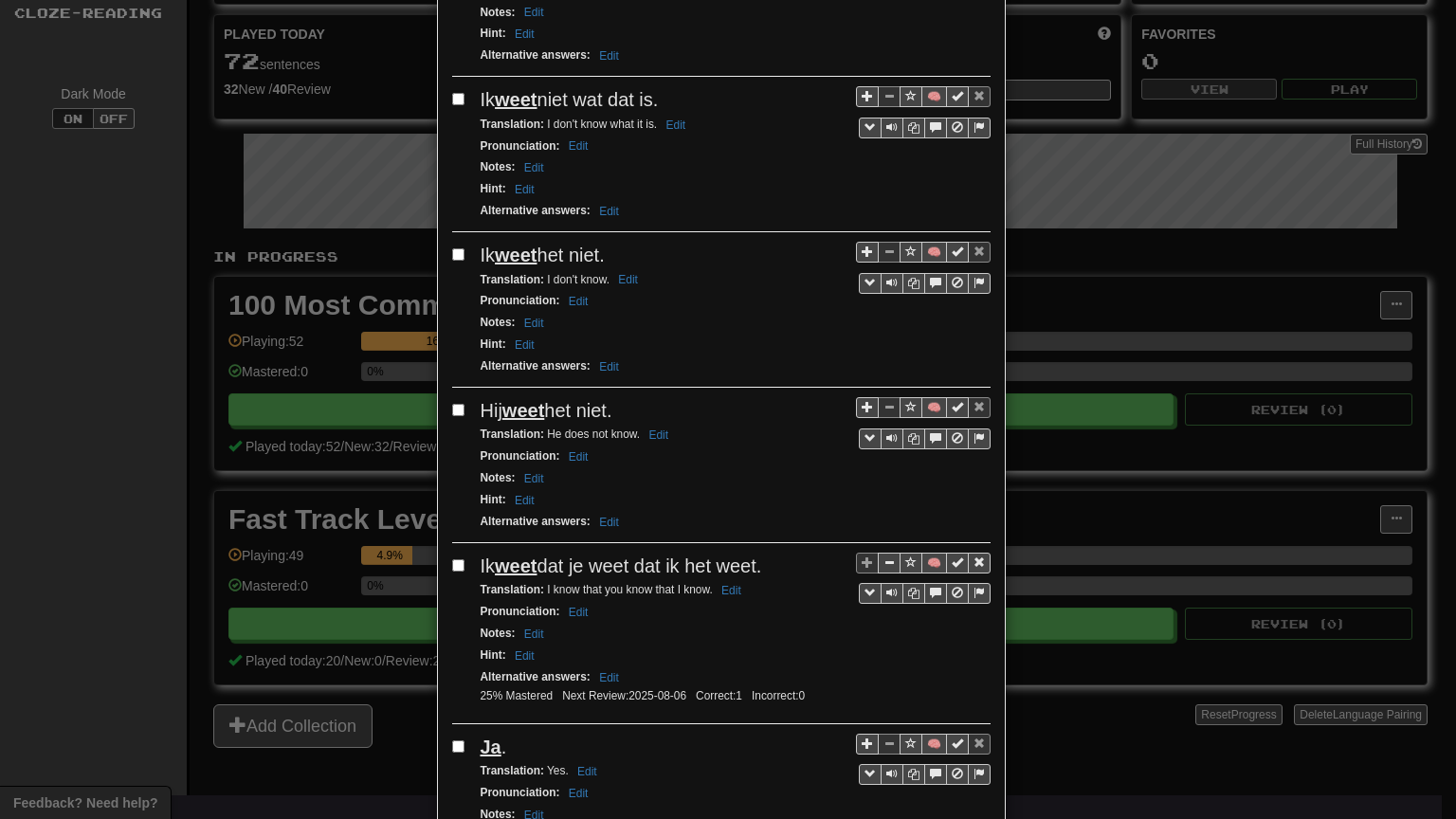 scroll, scrollTop: 2707, scrollLeft: 0, axis: vertical 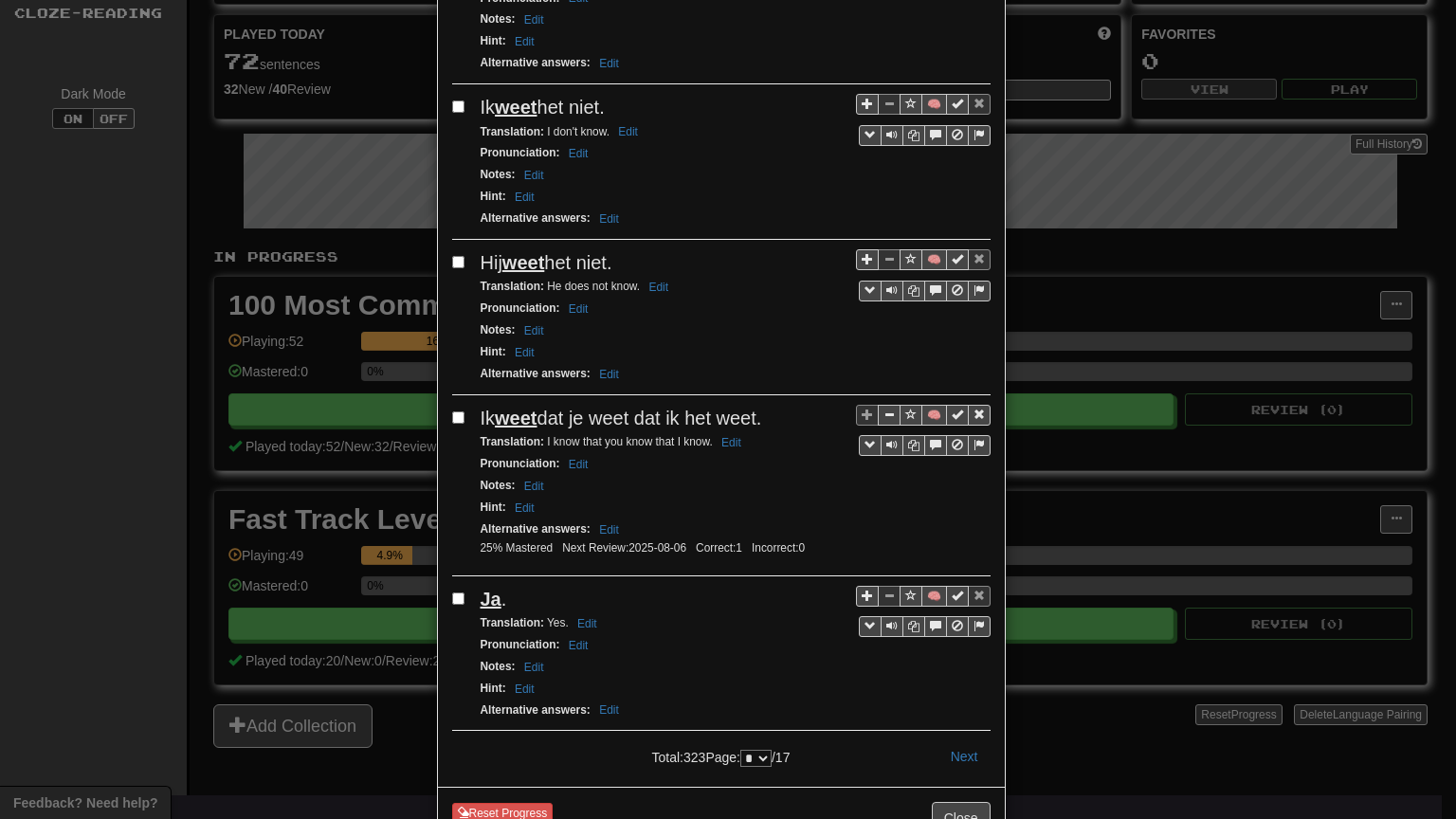 click on "**********" at bounding box center (755, 758) 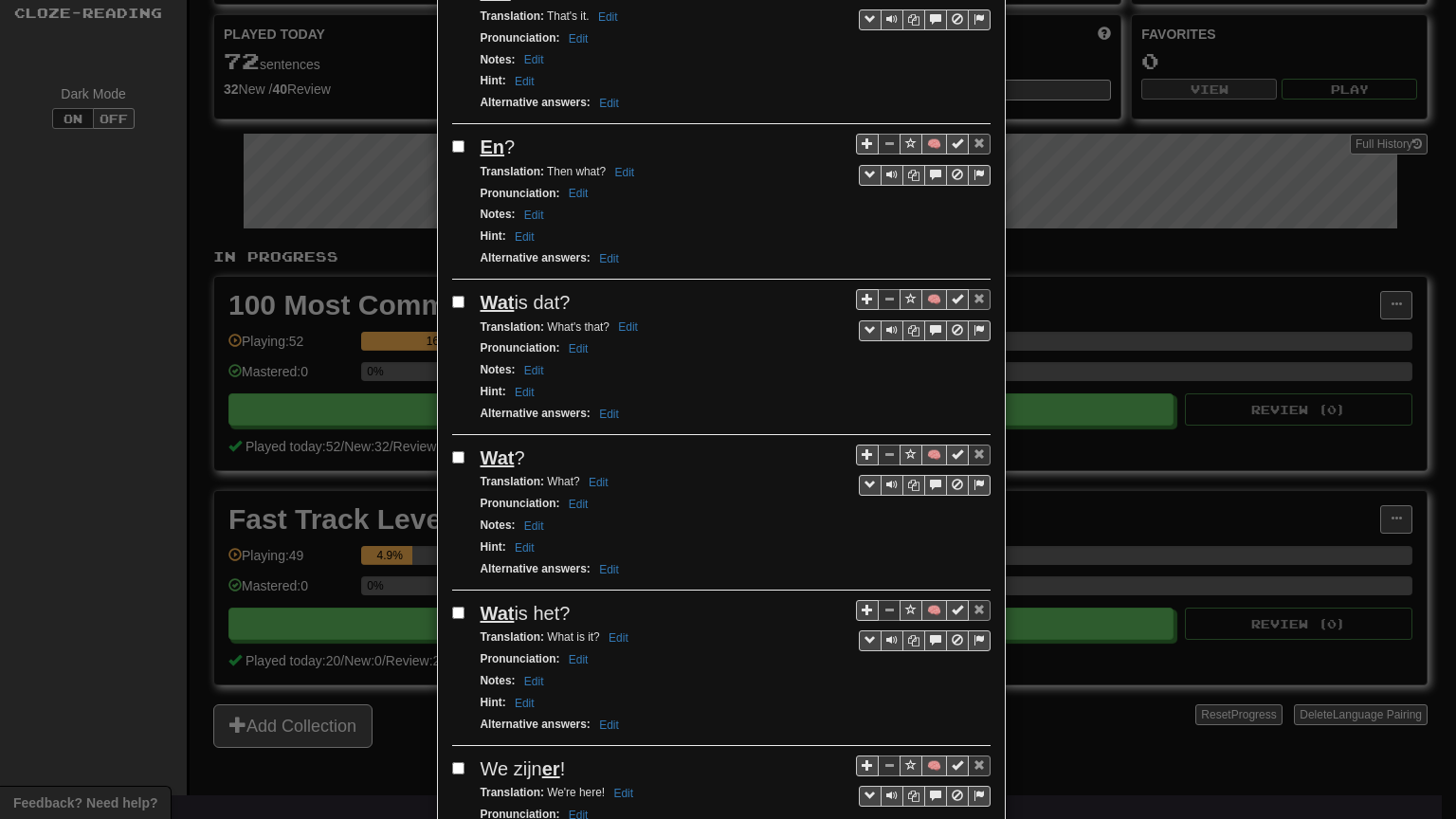 scroll, scrollTop: 0, scrollLeft: 0, axis: both 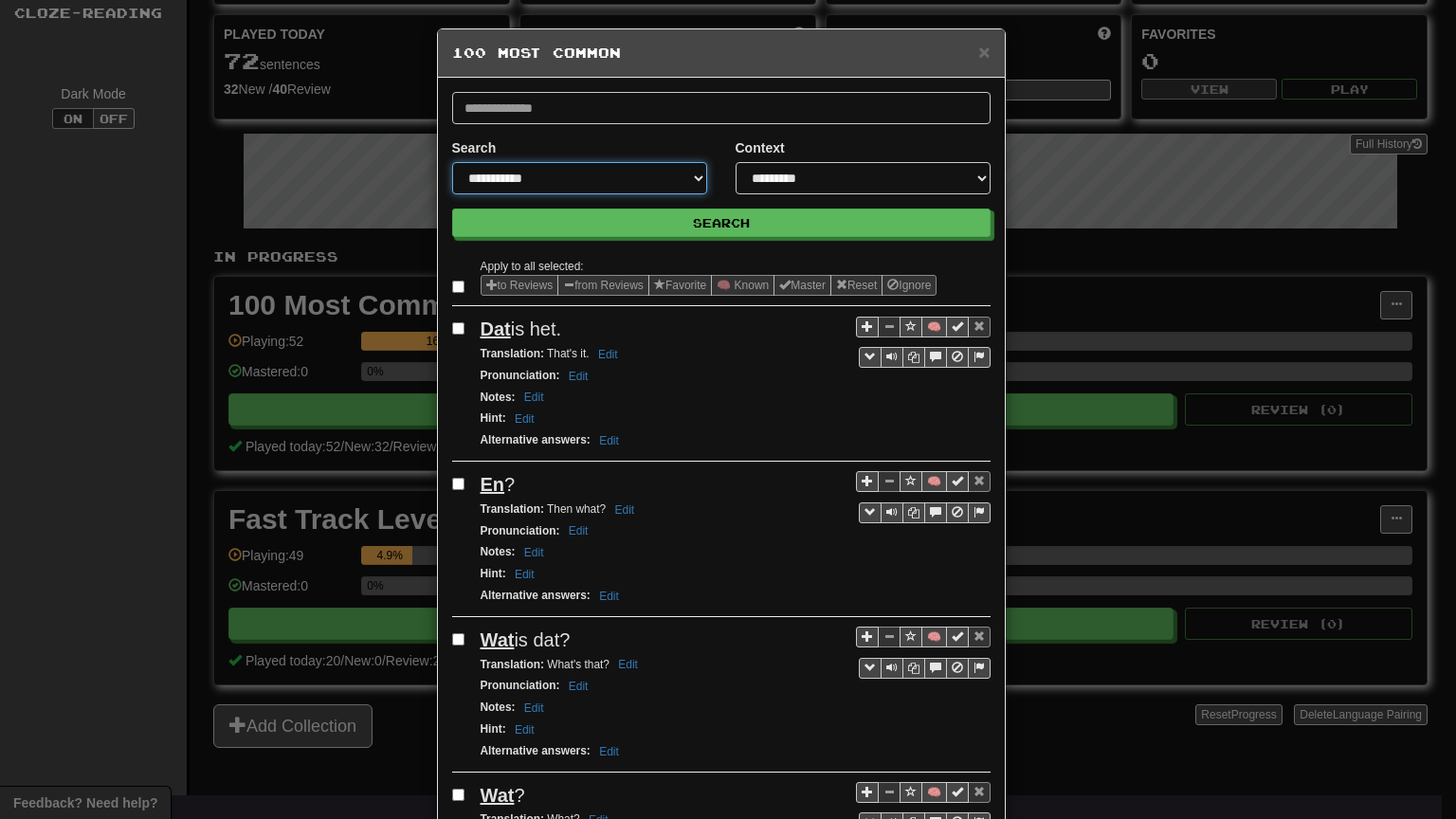 click on "**********" at bounding box center (579, 178) 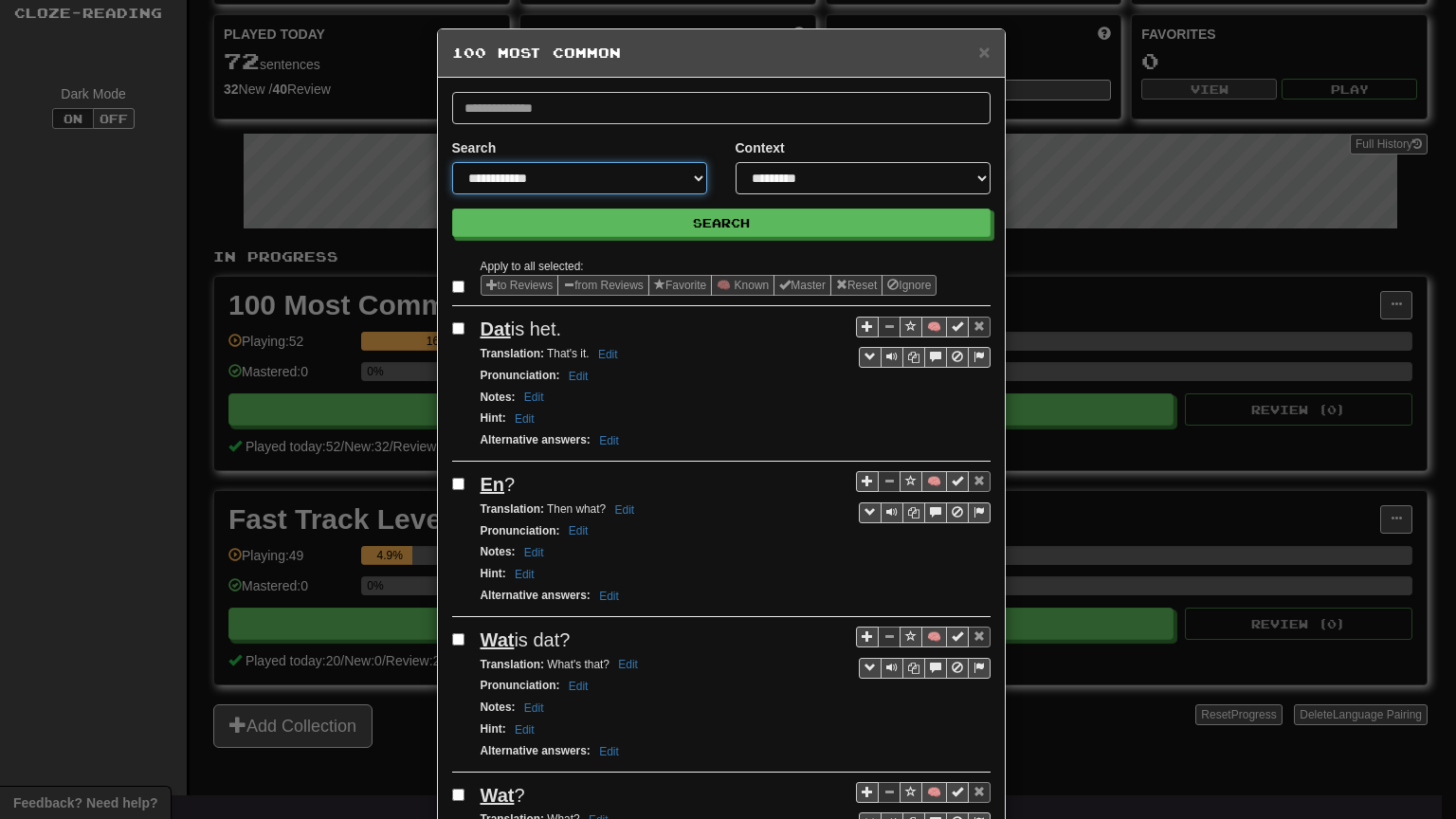 click on "**********" at bounding box center [579, 178] 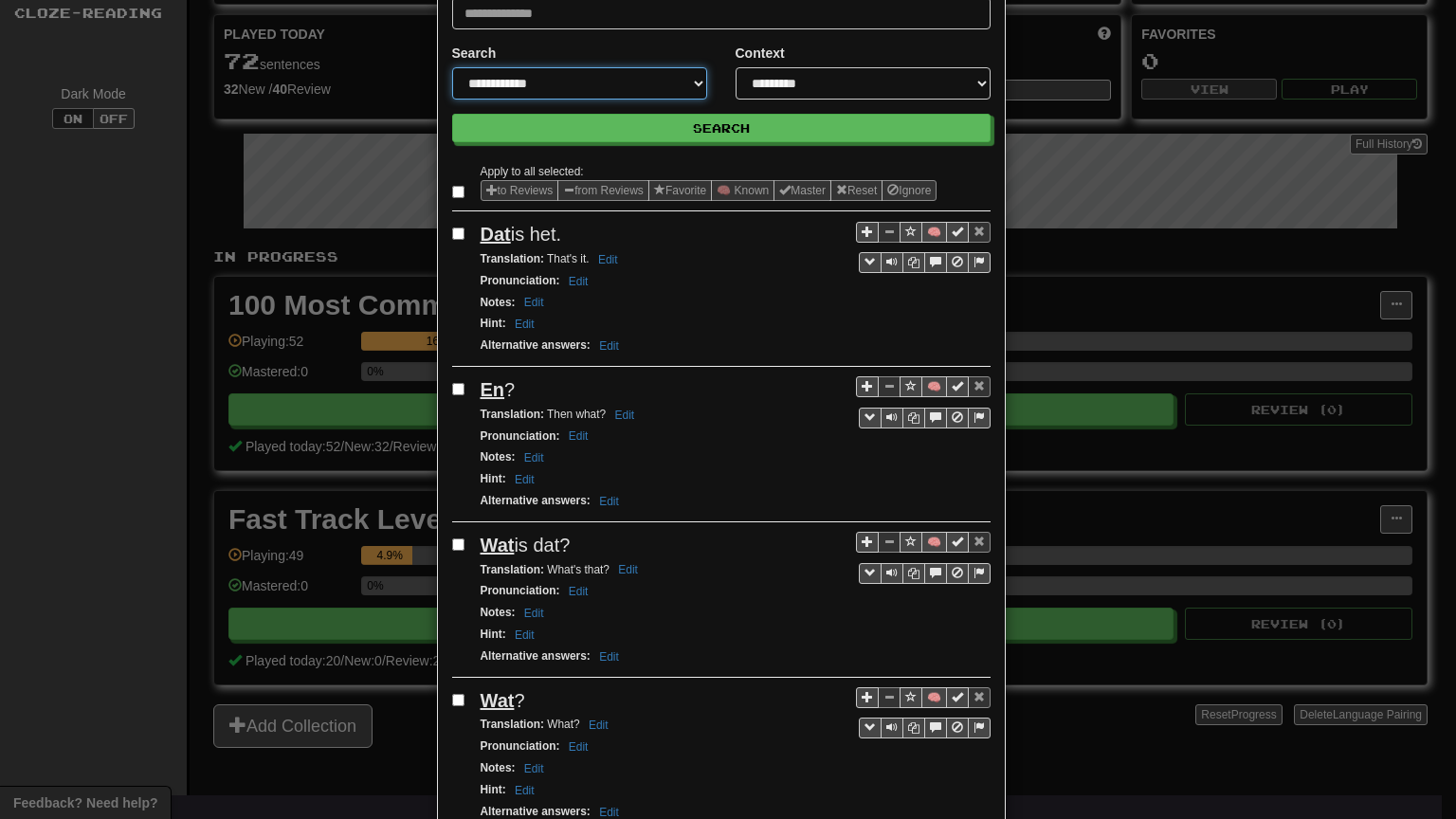scroll, scrollTop: 0, scrollLeft: 0, axis: both 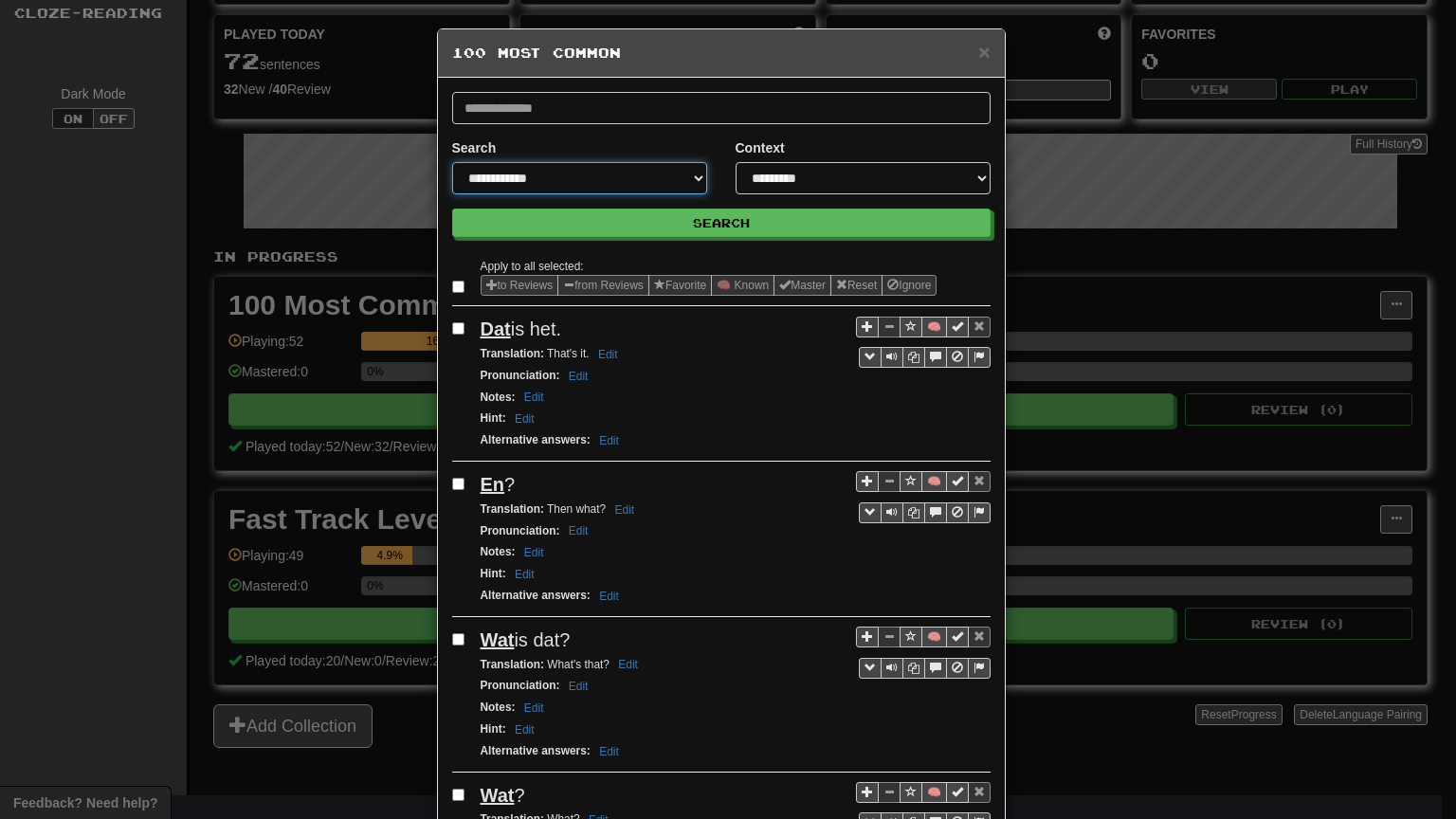 click on "**********" at bounding box center (579, 178) 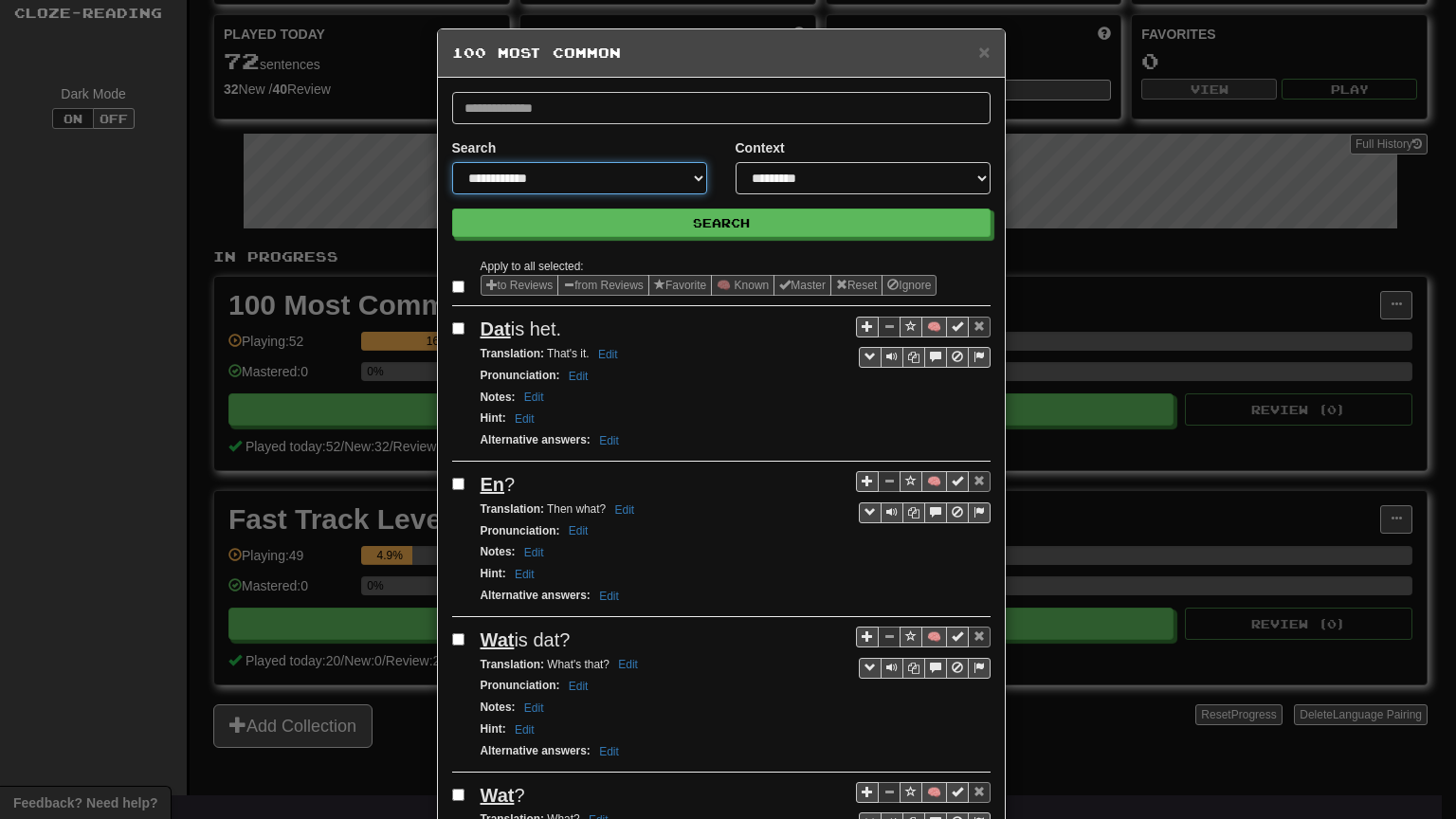 select on "*******" 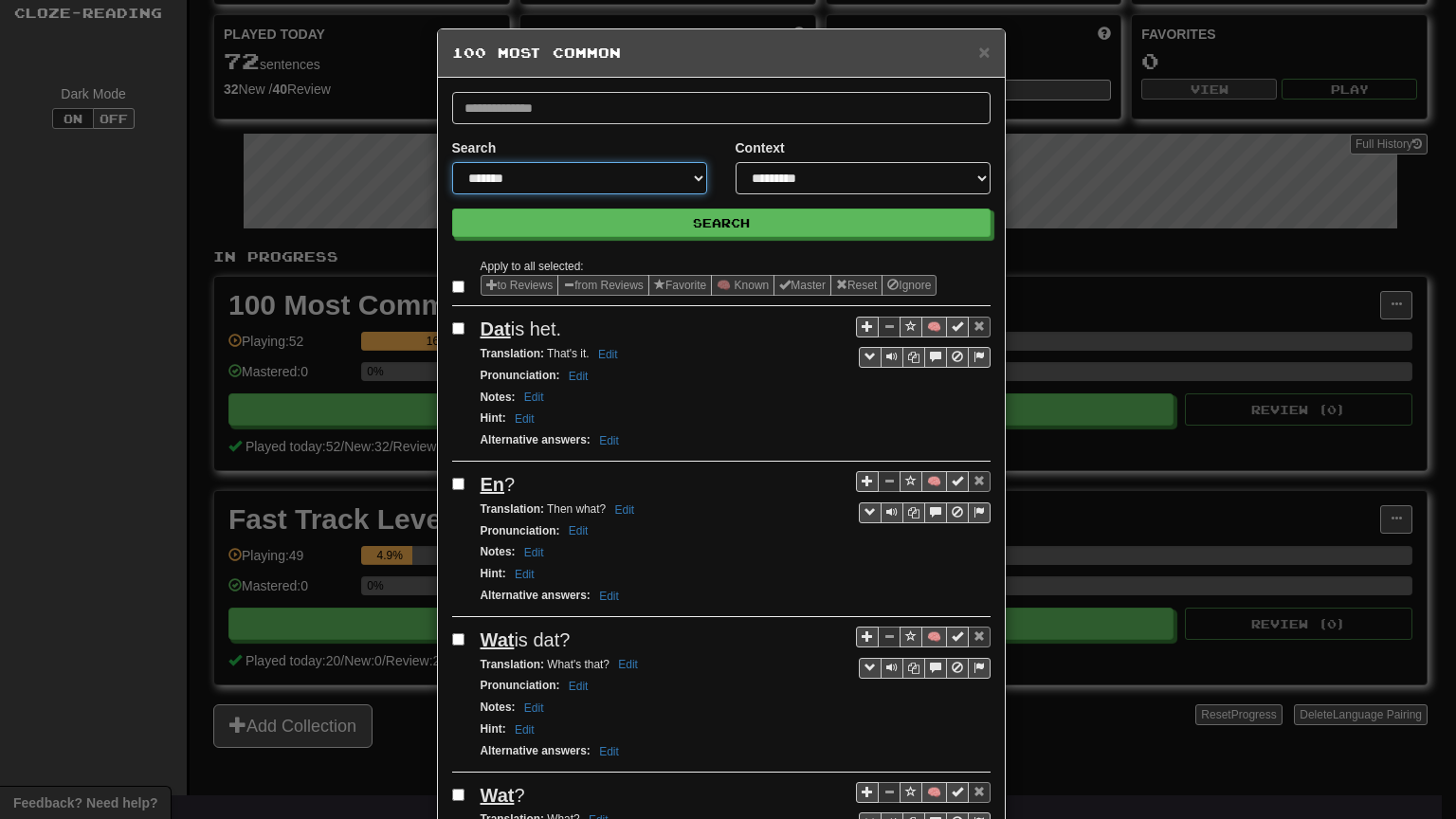 click on "**********" at bounding box center (579, 178) 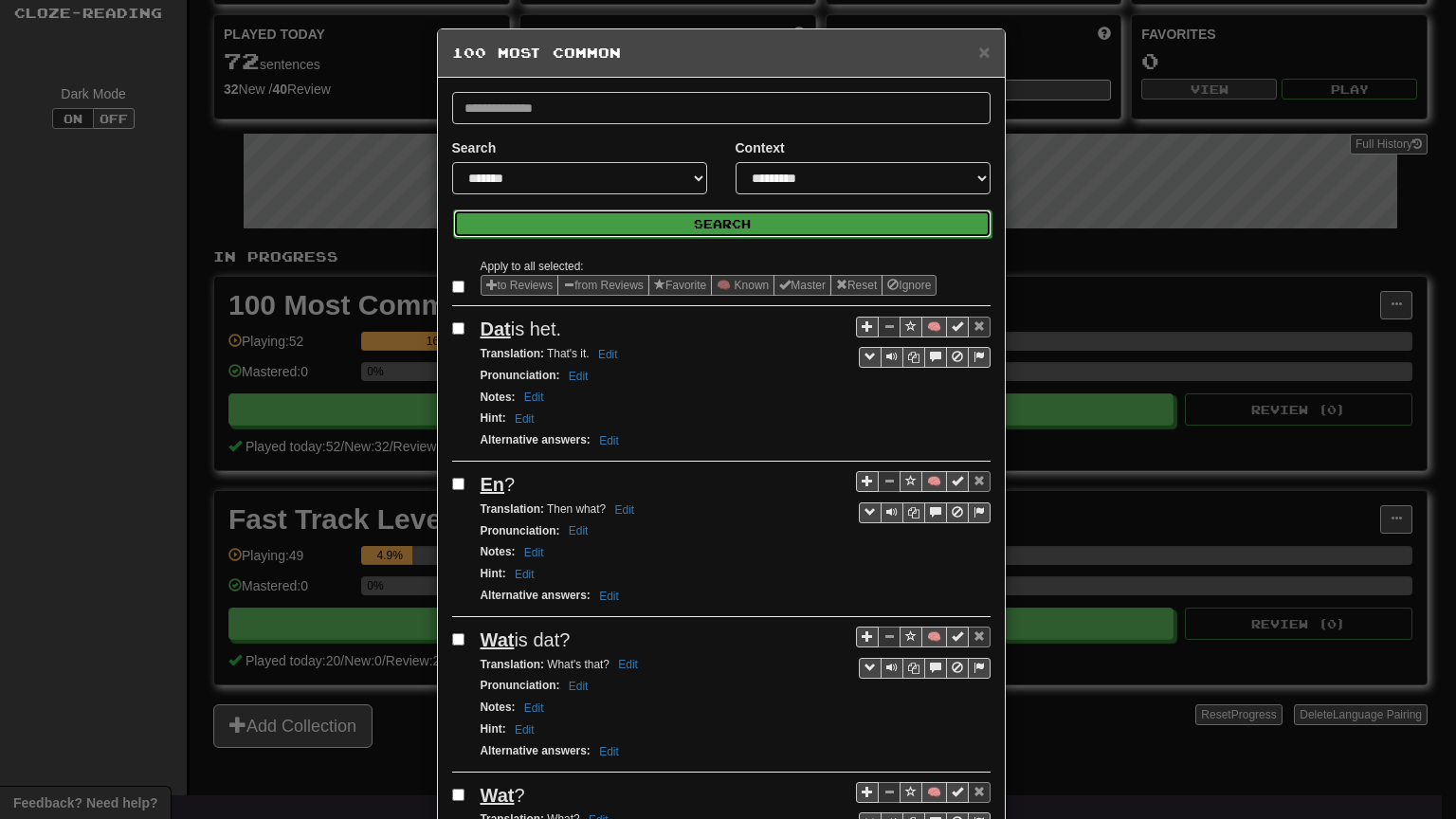 click on "Search" at bounding box center [722, 224] 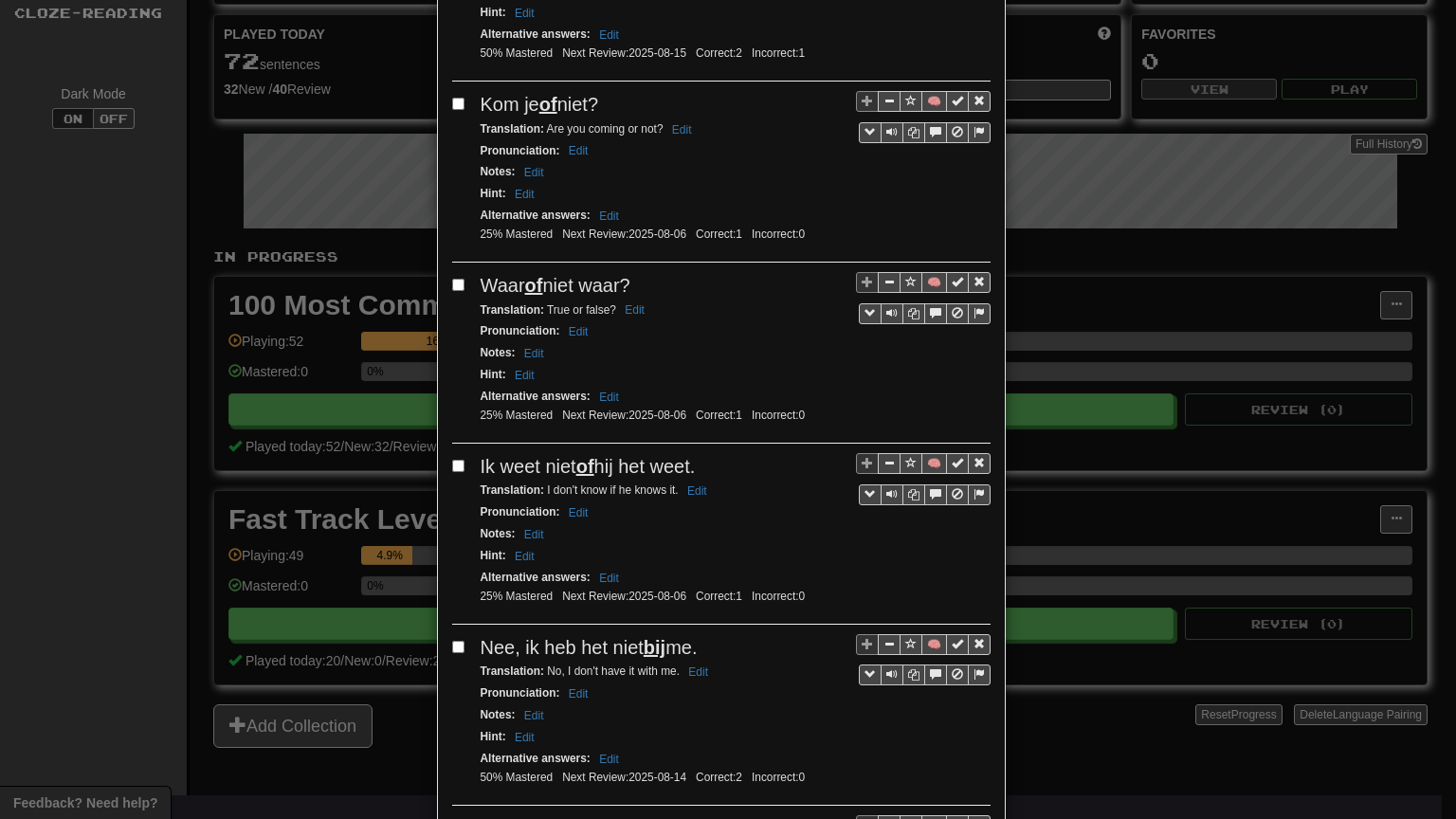 scroll, scrollTop: 3180, scrollLeft: 0, axis: vertical 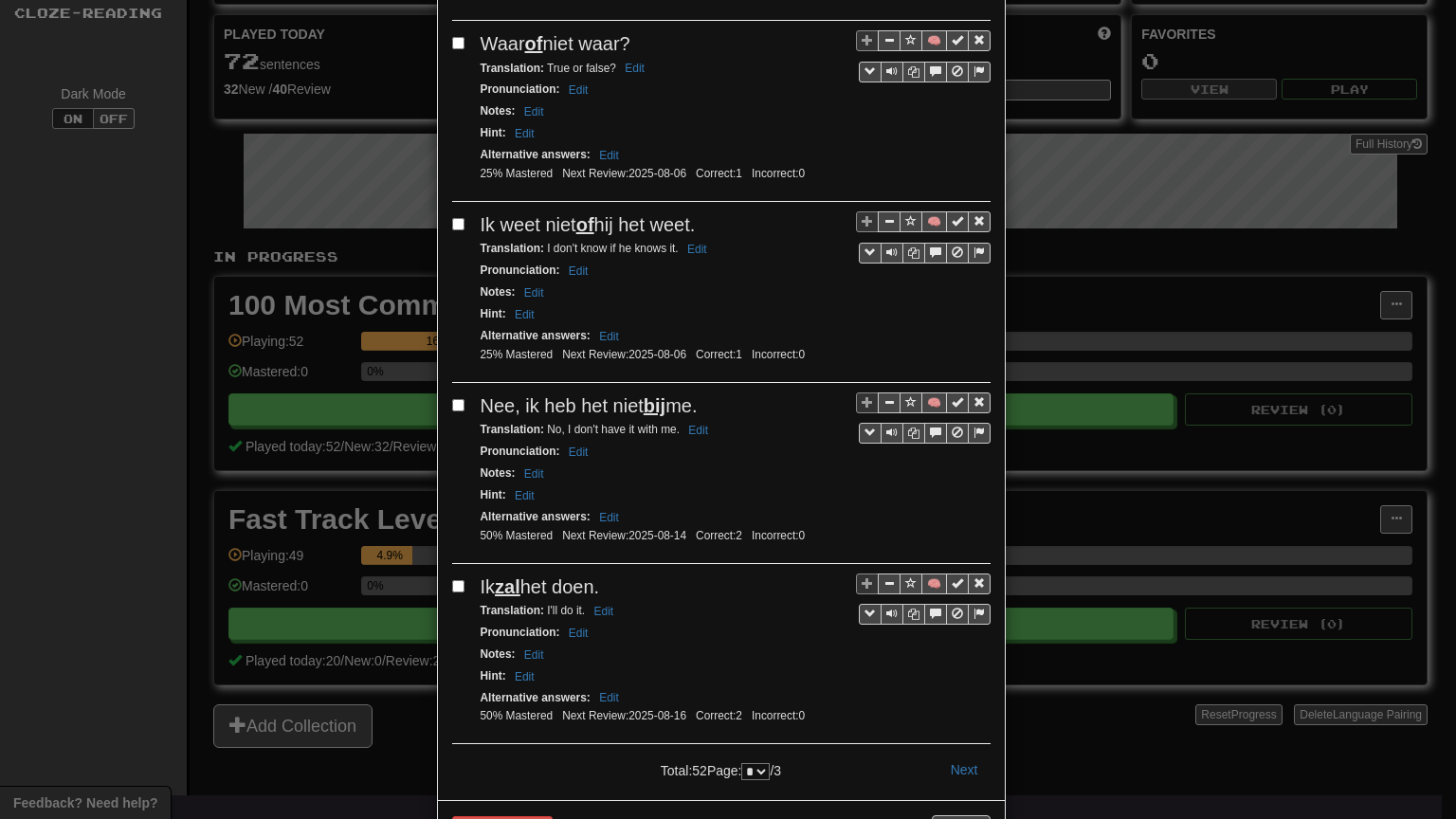 click on "* * *" at bounding box center (755, 772) 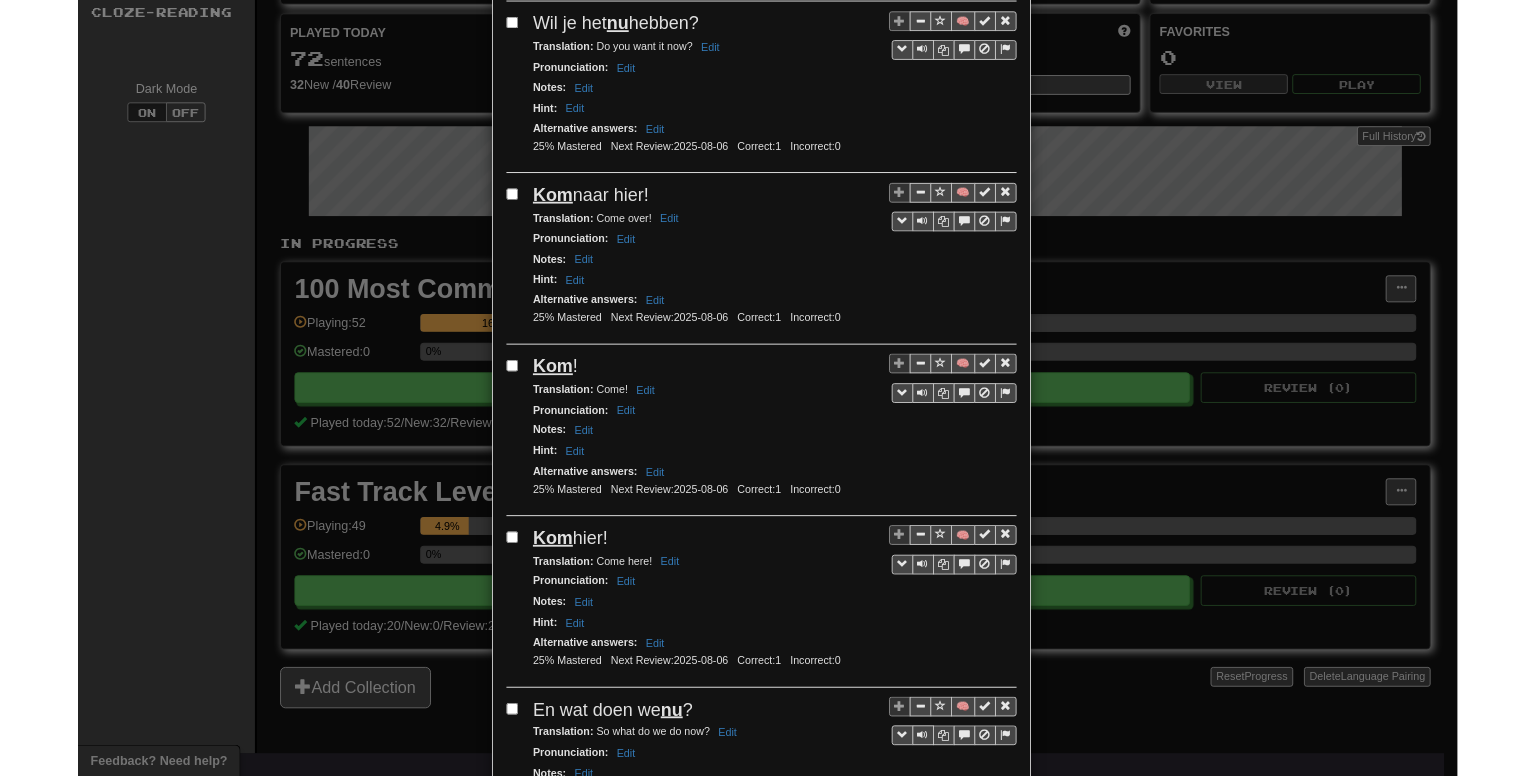 scroll, scrollTop: 1500, scrollLeft: 0, axis: vertical 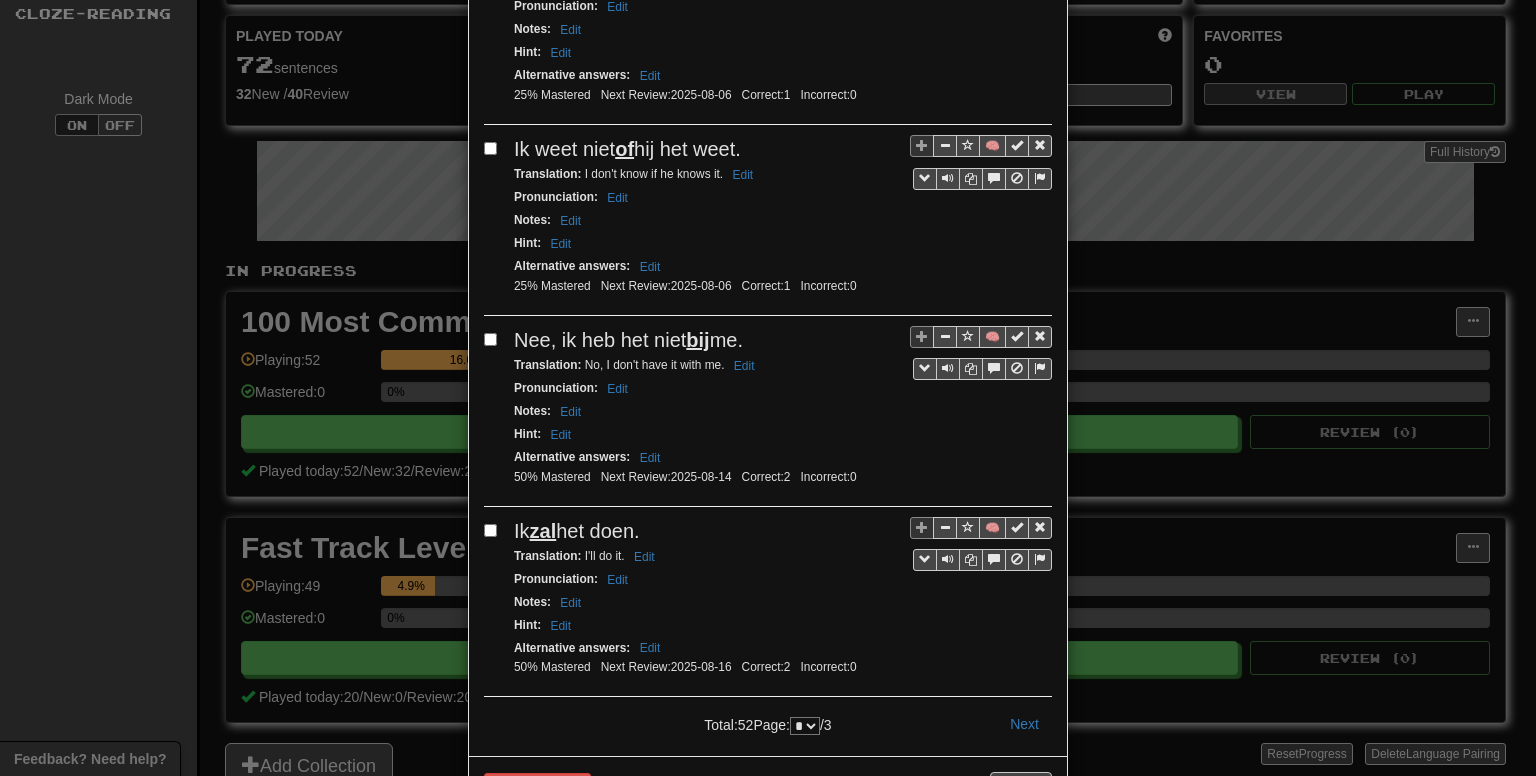 click on "* * *" at bounding box center [805, 726] 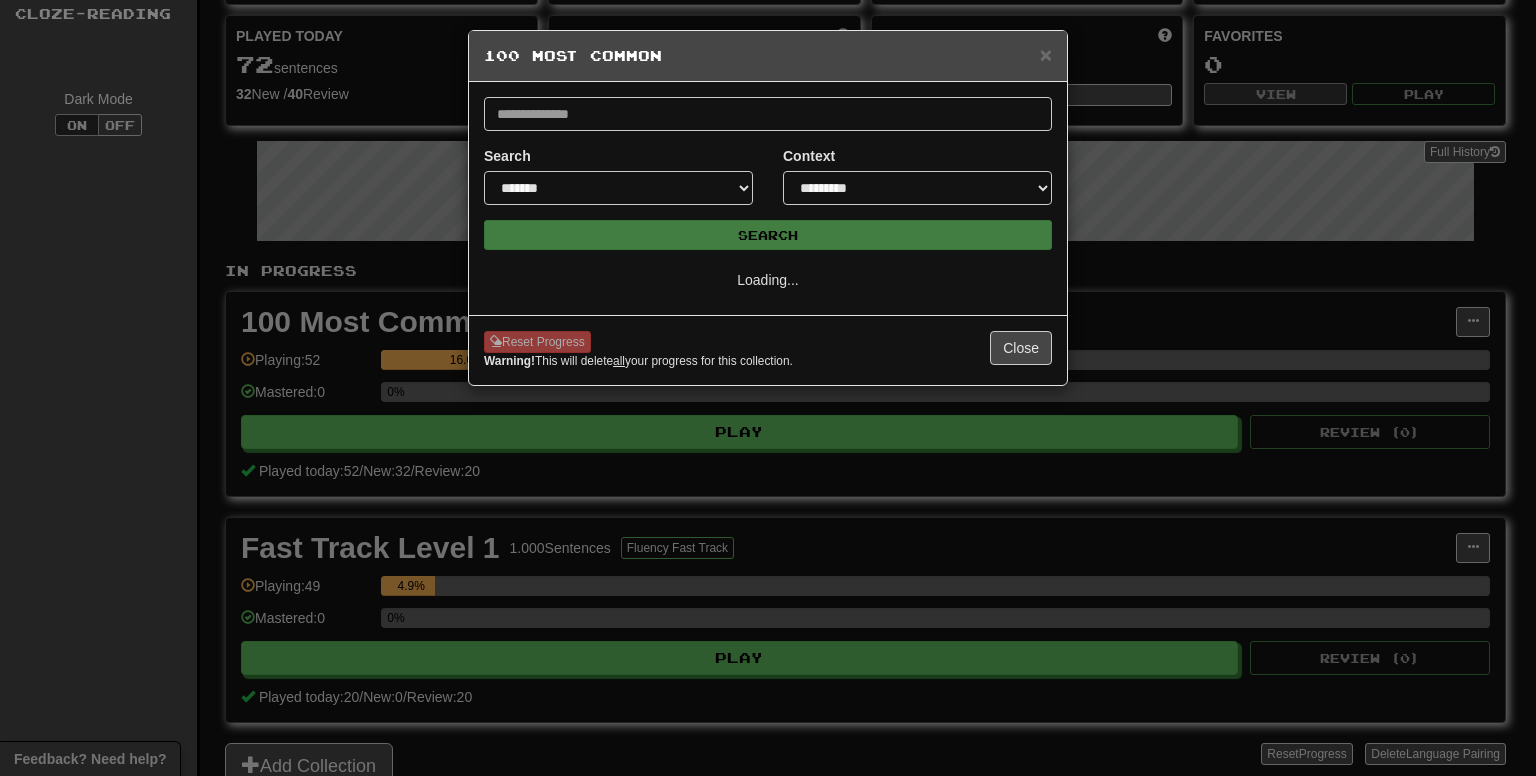 scroll, scrollTop: 0, scrollLeft: 0, axis: both 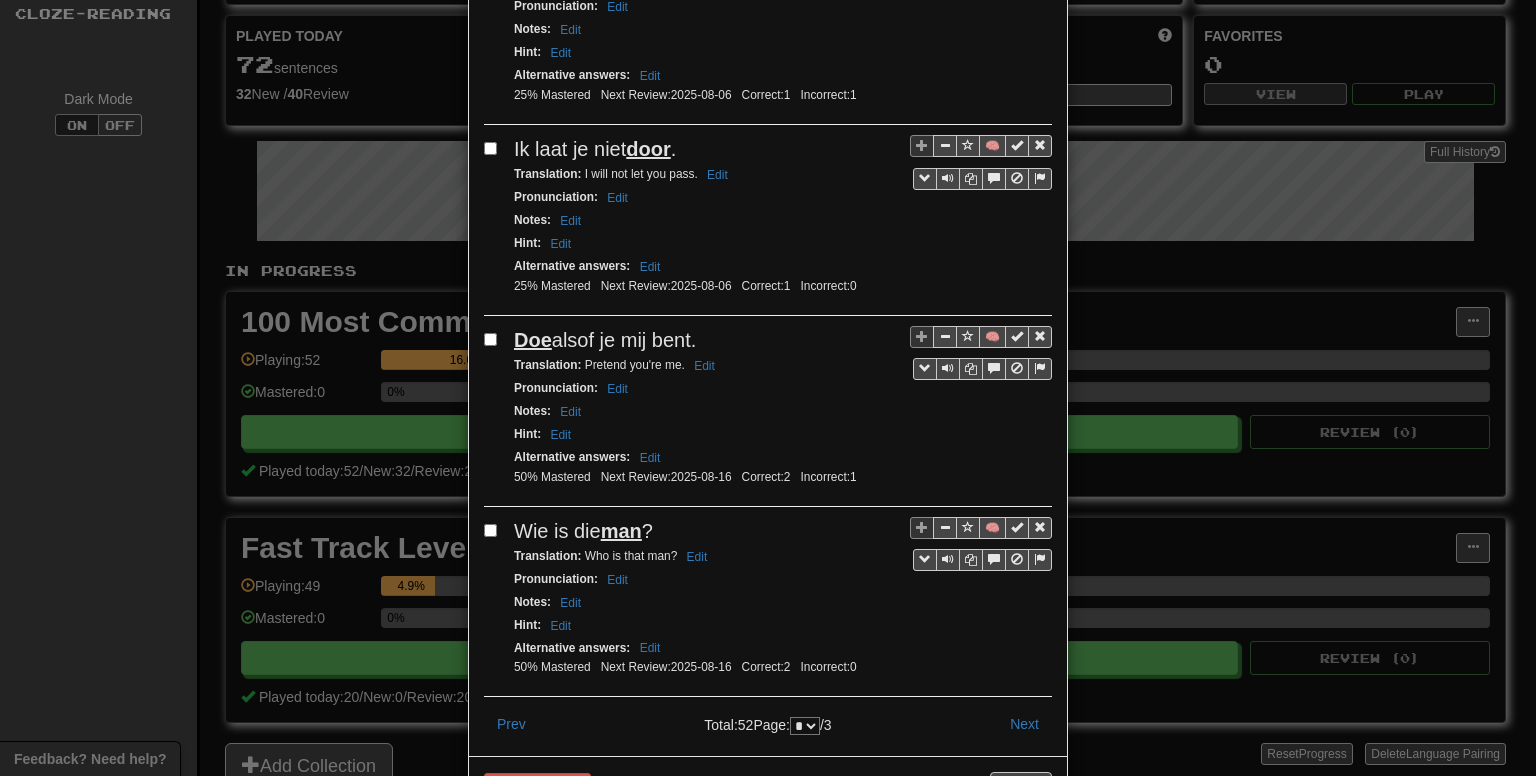 click on "* * *" at bounding box center (805, 726) 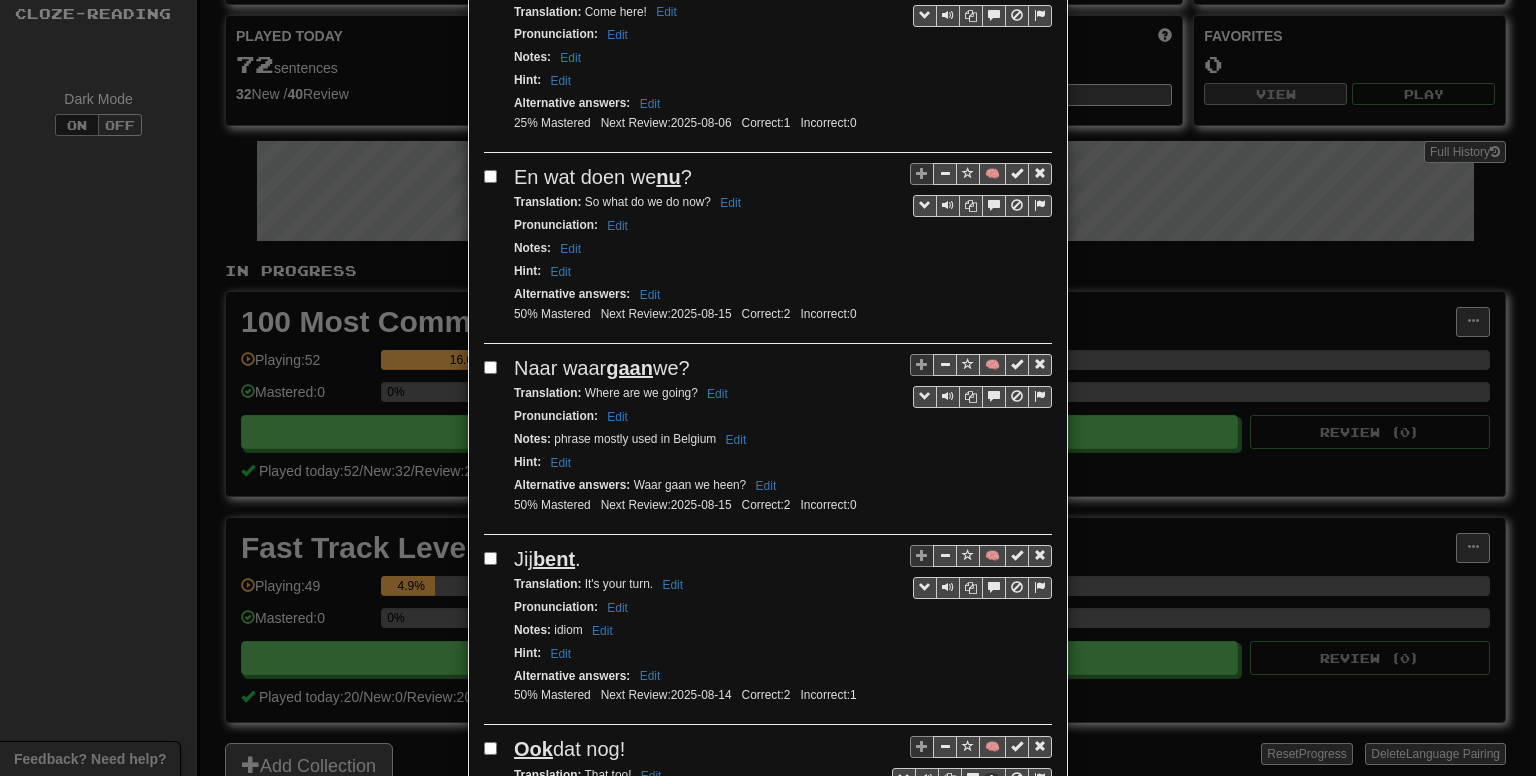 scroll, scrollTop: 2100, scrollLeft: 0, axis: vertical 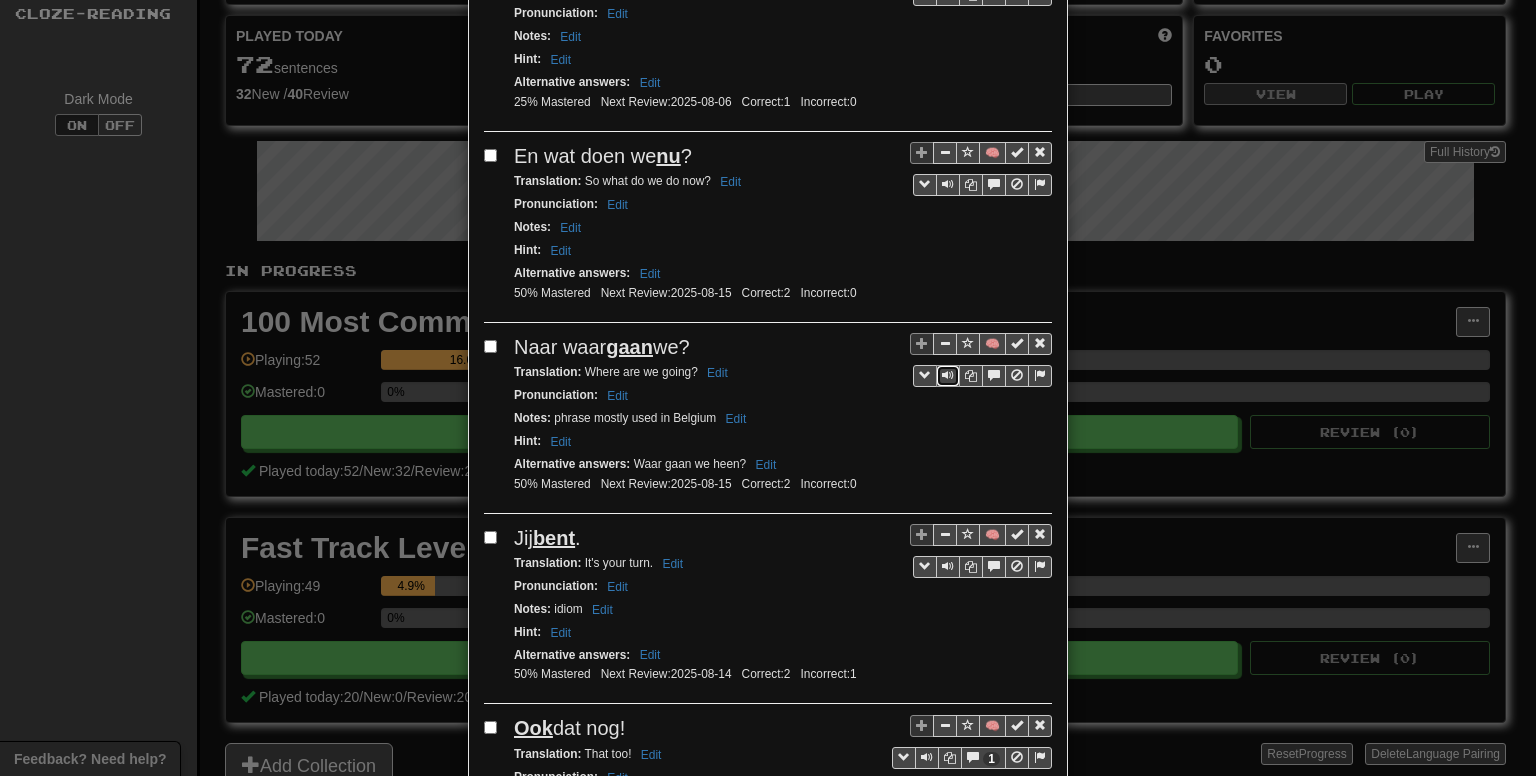 click at bounding box center (948, 375) 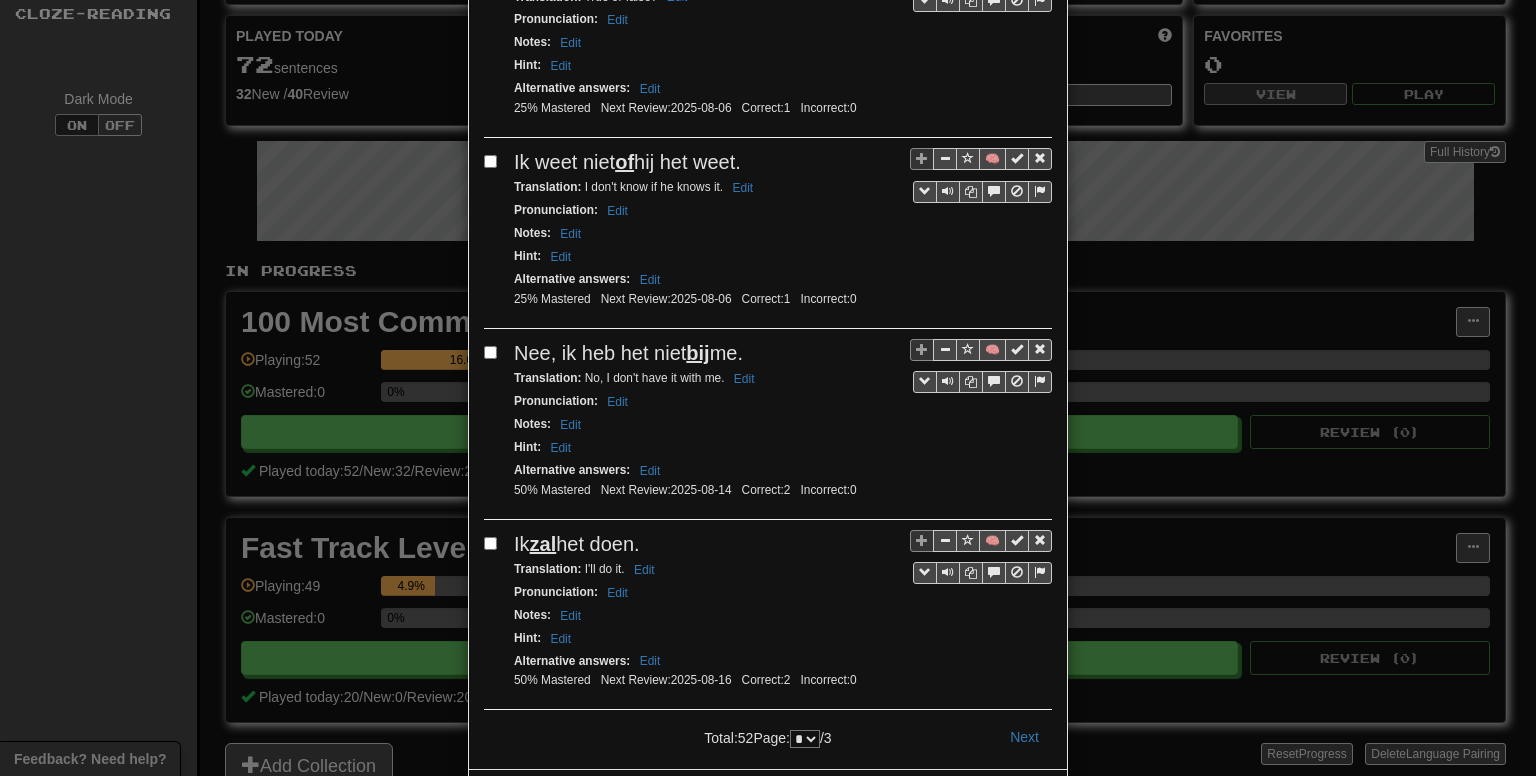scroll, scrollTop: 3443, scrollLeft: 0, axis: vertical 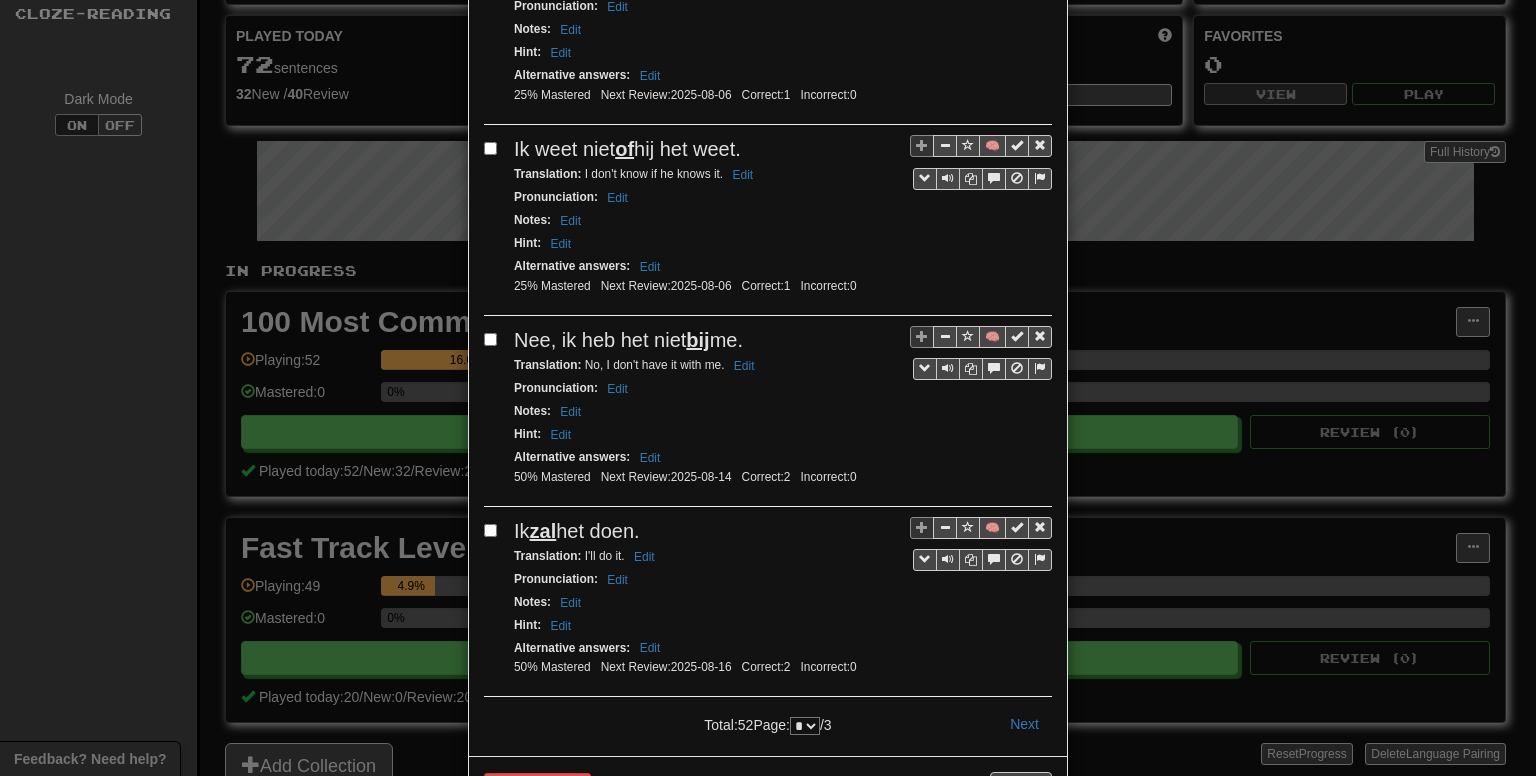 click on "* * *" at bounding box center (805, 726) 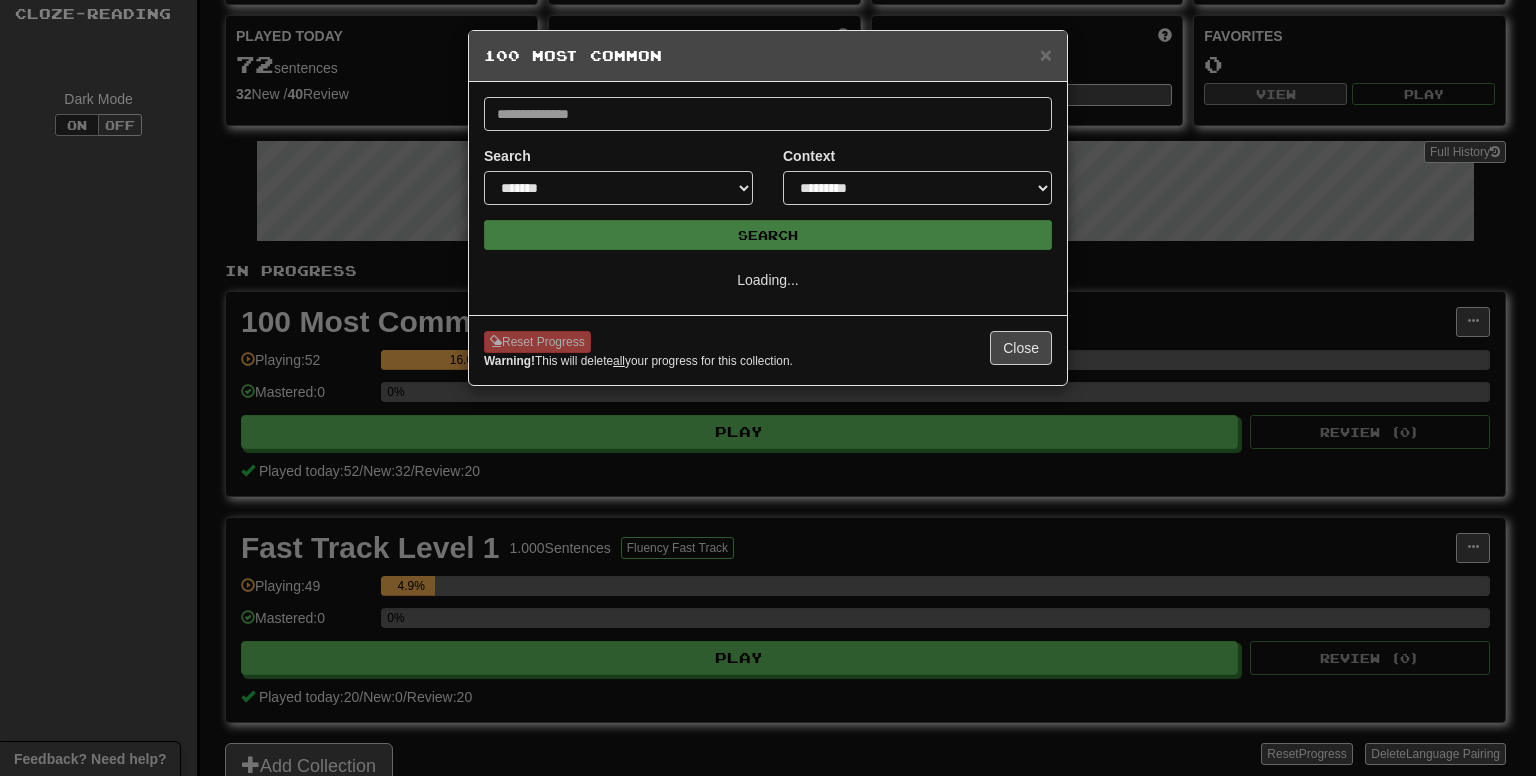 scroll, scrollTop: 0, scrollLeft: 0, axis: both 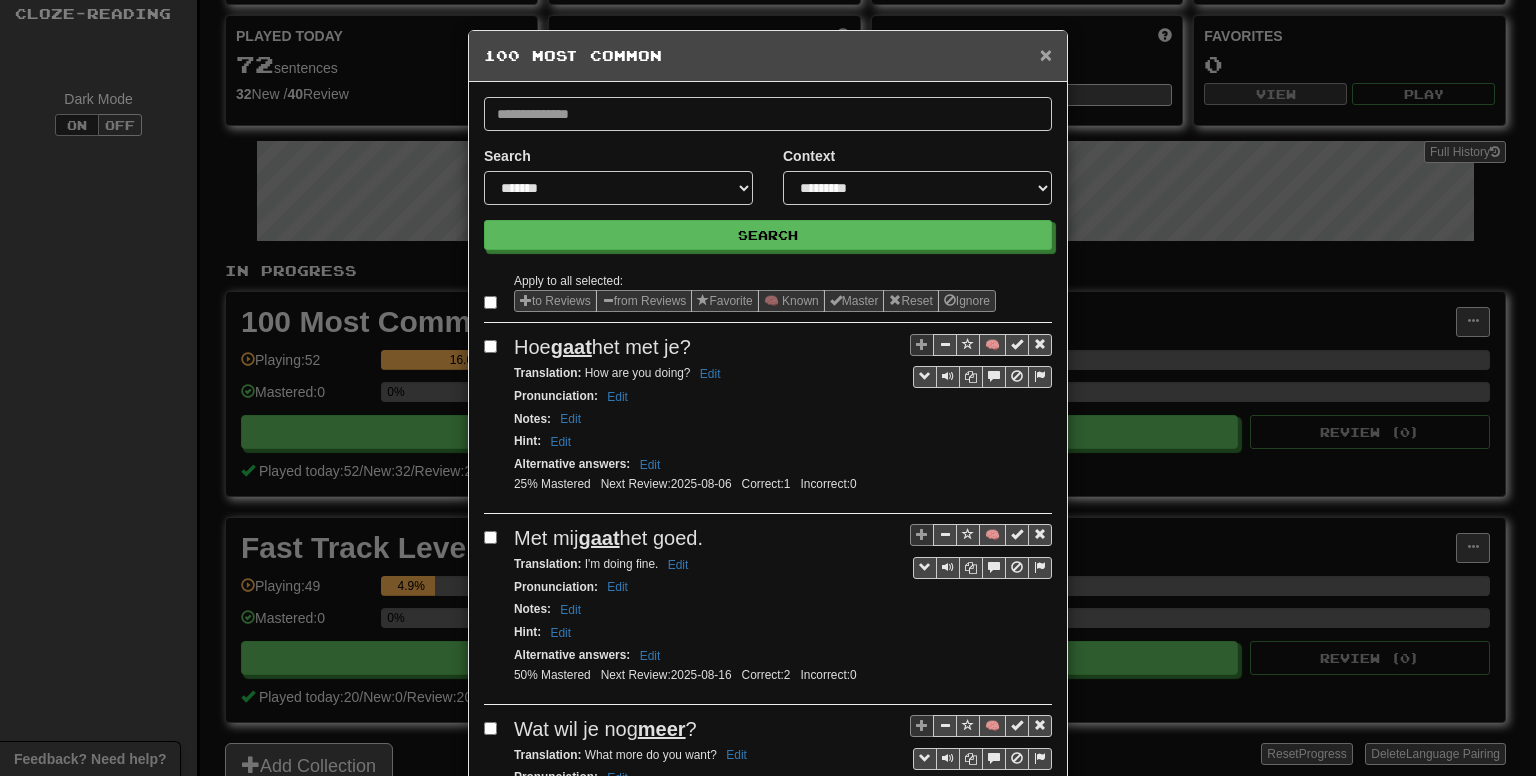 click on "×" at bounding box center (1046, 54) 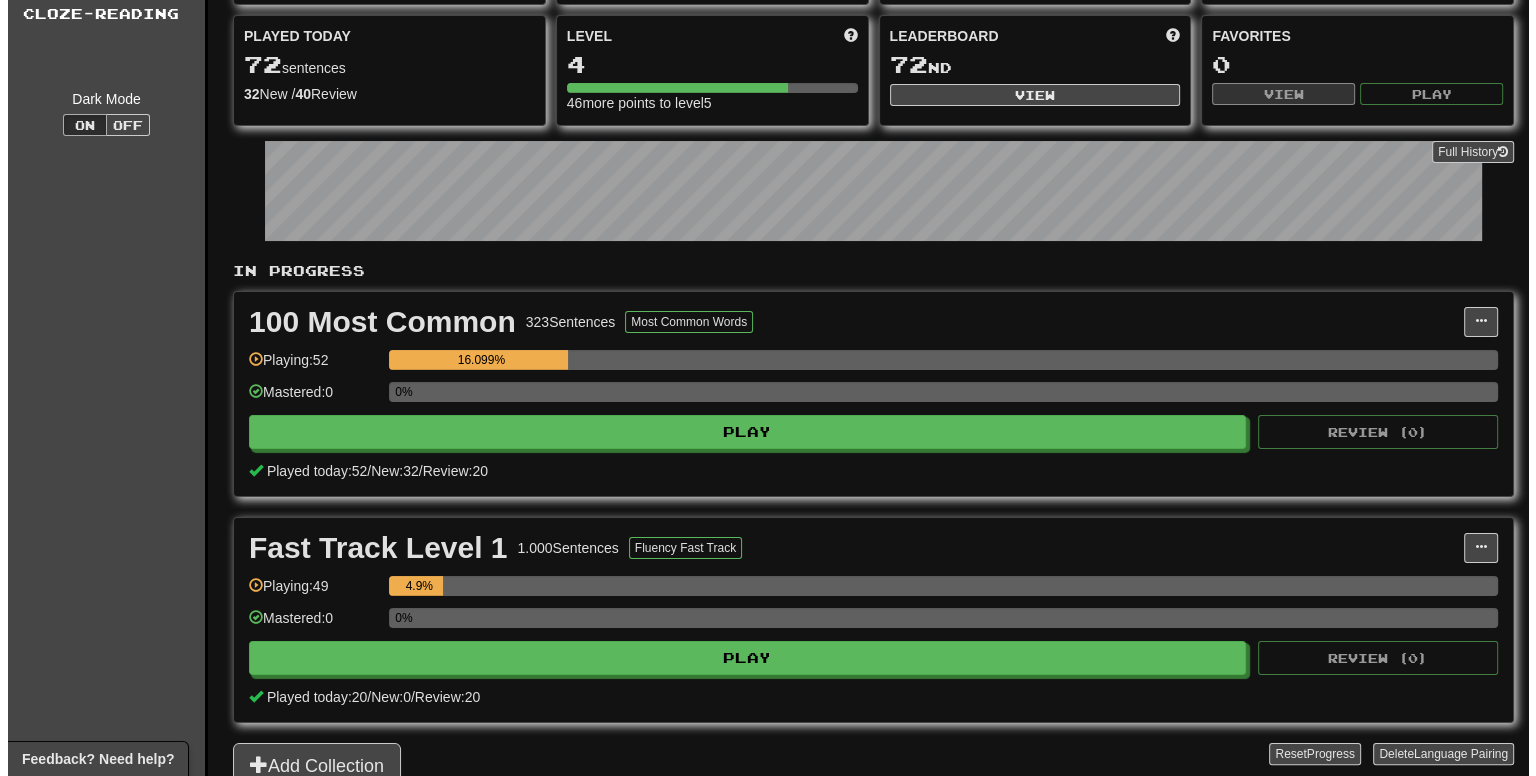 scroll, scrollTop: 0, scrollLeft: 0, axis: both 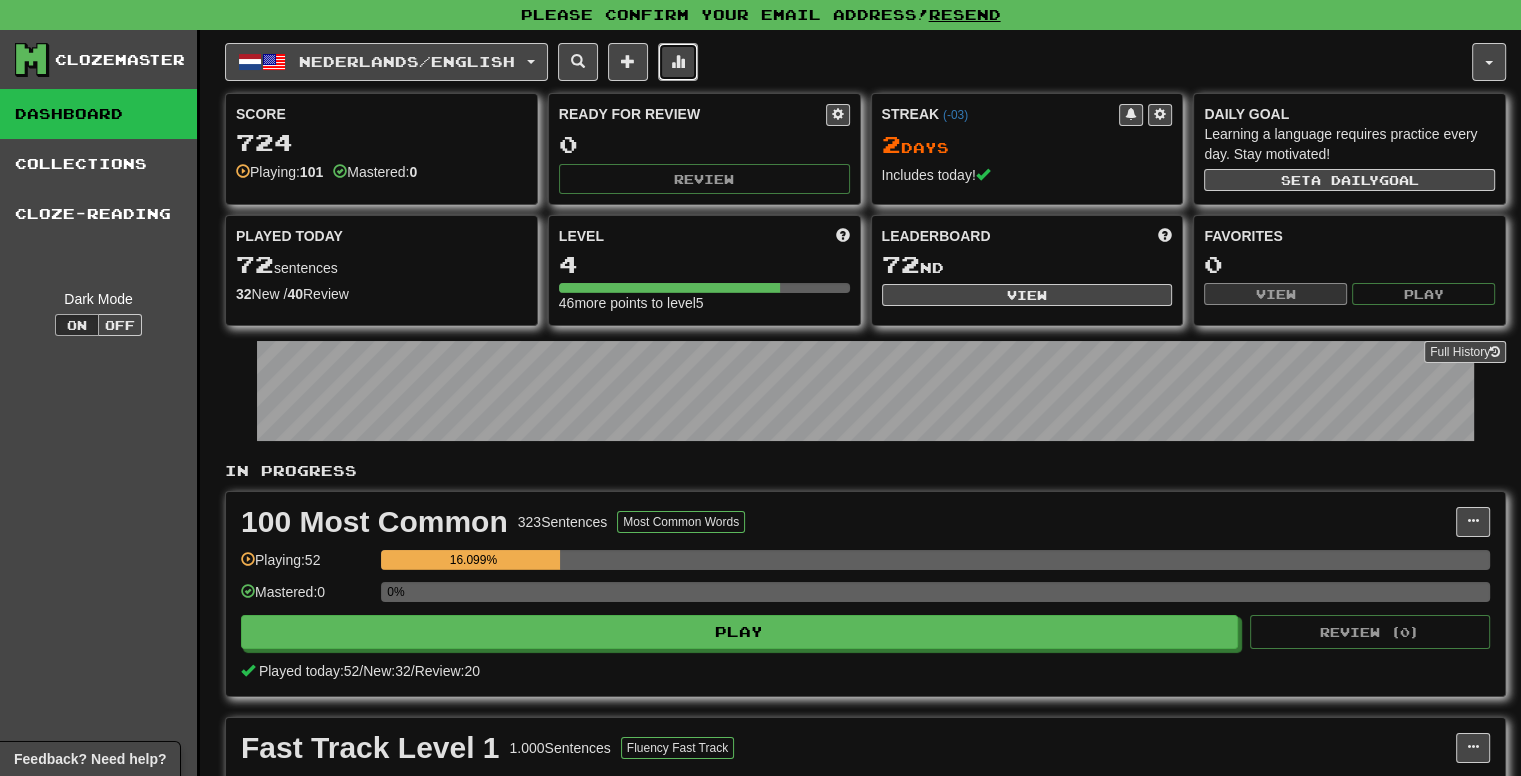 click at bounding box center (678, 62) 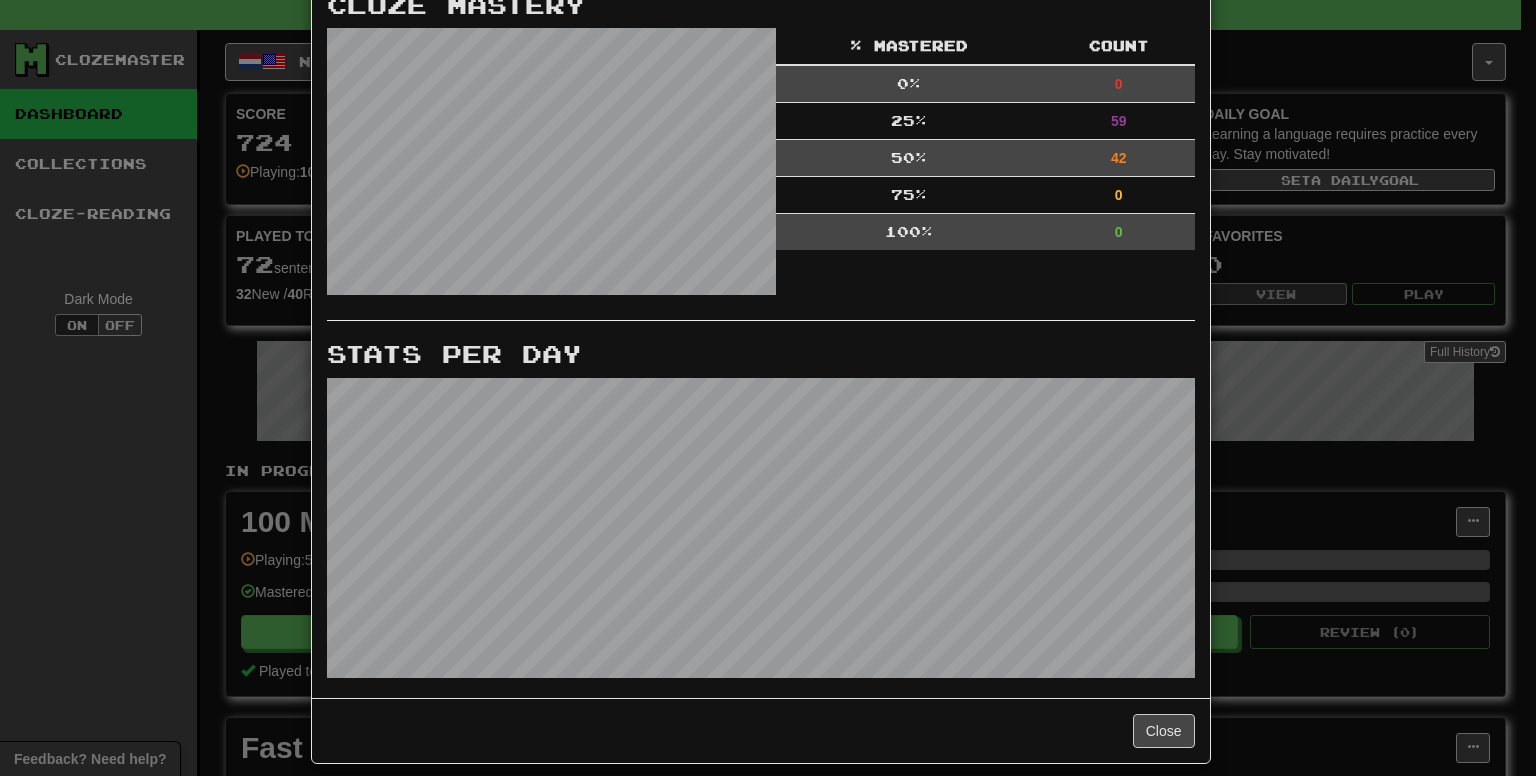 scroll, scrollTop: 654, scrollLeft: 0, axis: vertical 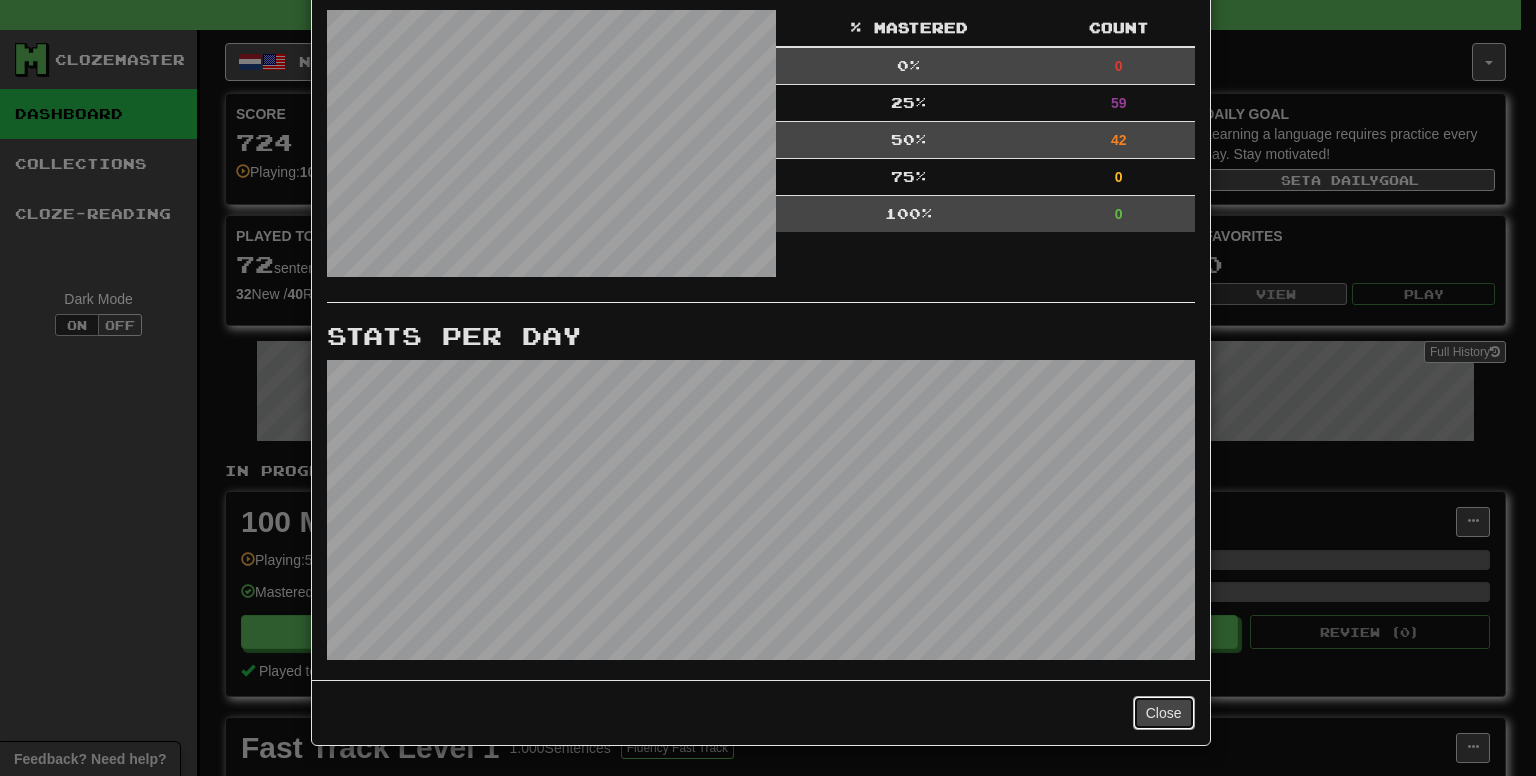 click on "Close" at bounding box center (1164, 713) 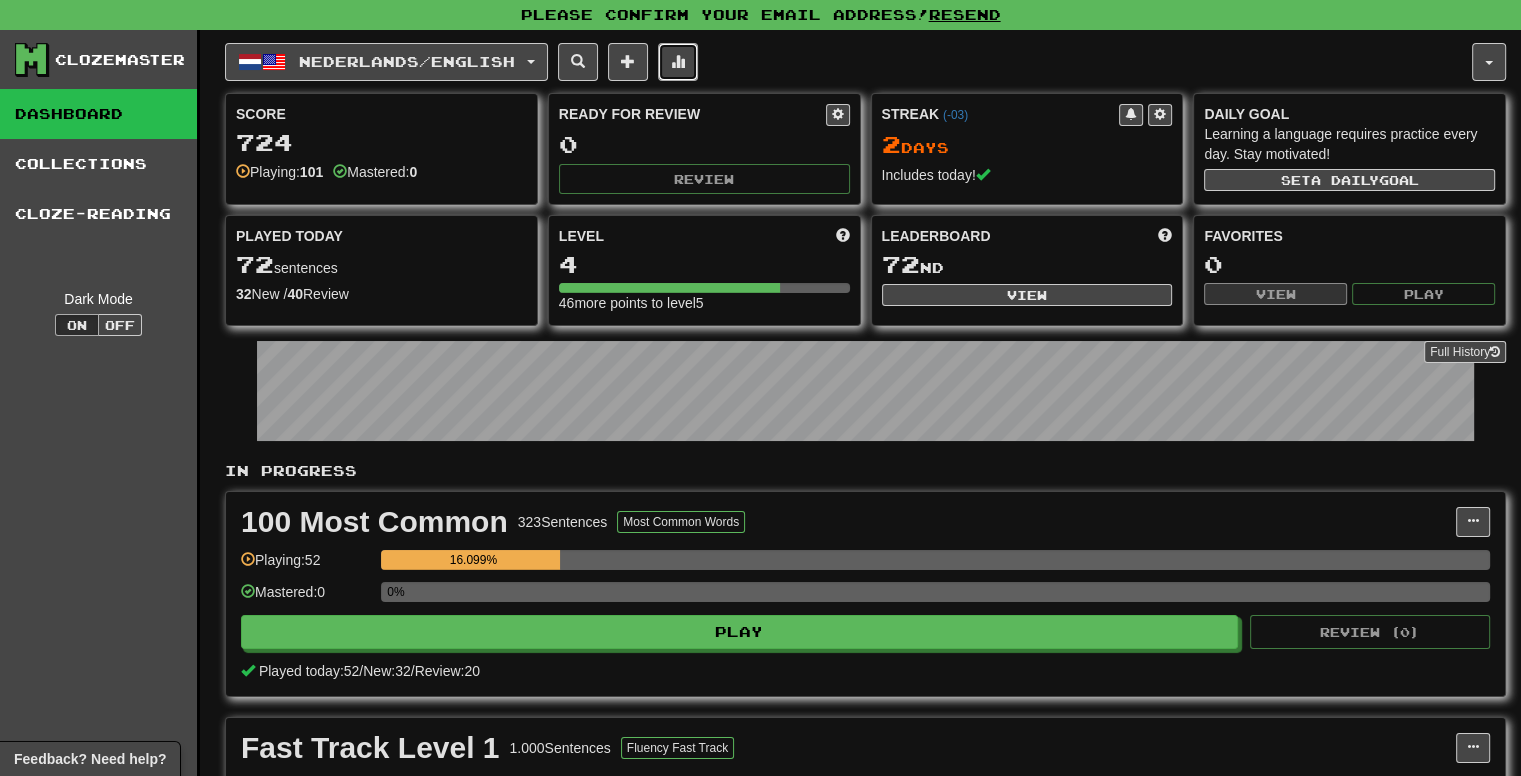 click at bounding box center [678, 61] 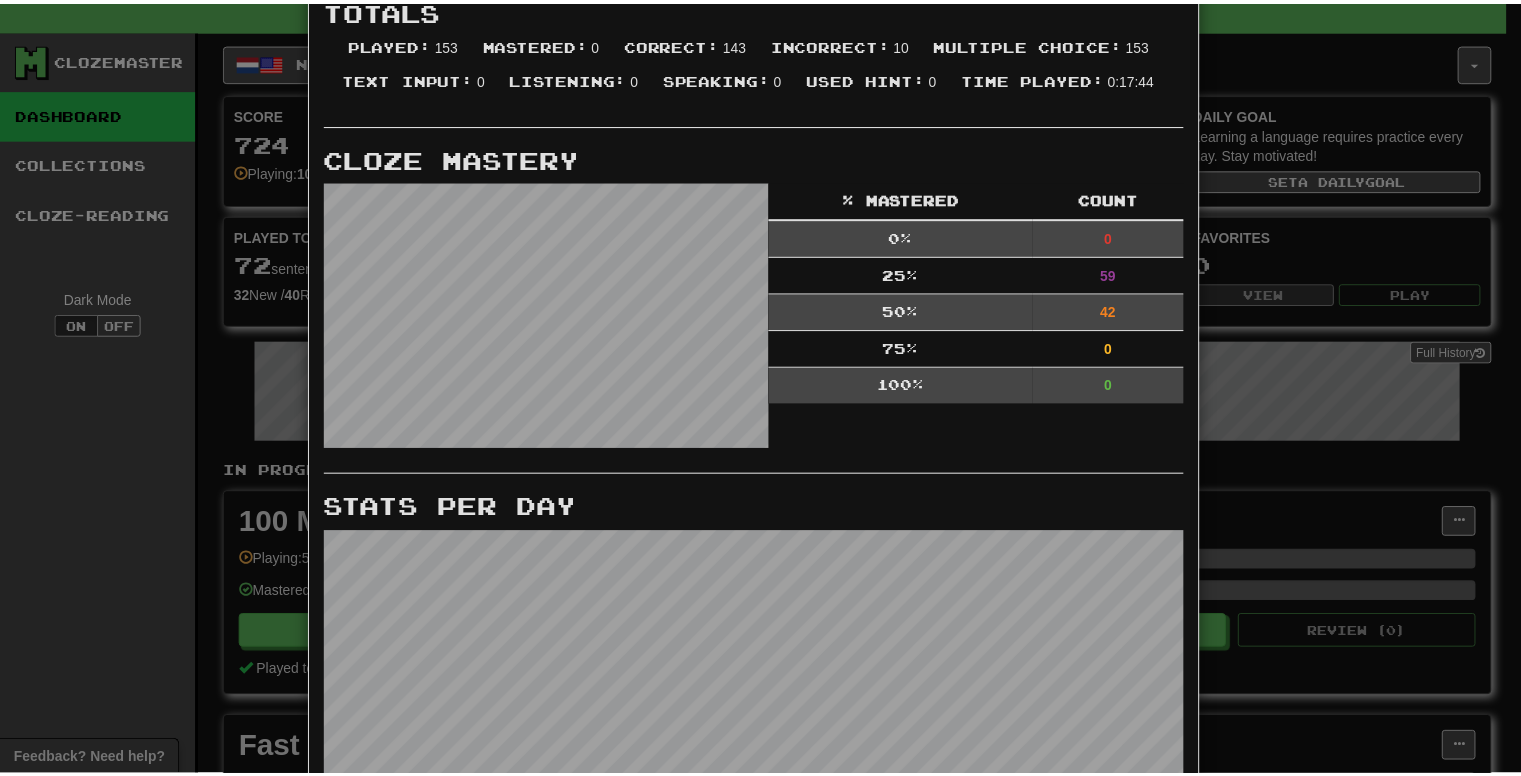 scroll, scrollTop: 654, scrollLeft: 0, axis: vertical 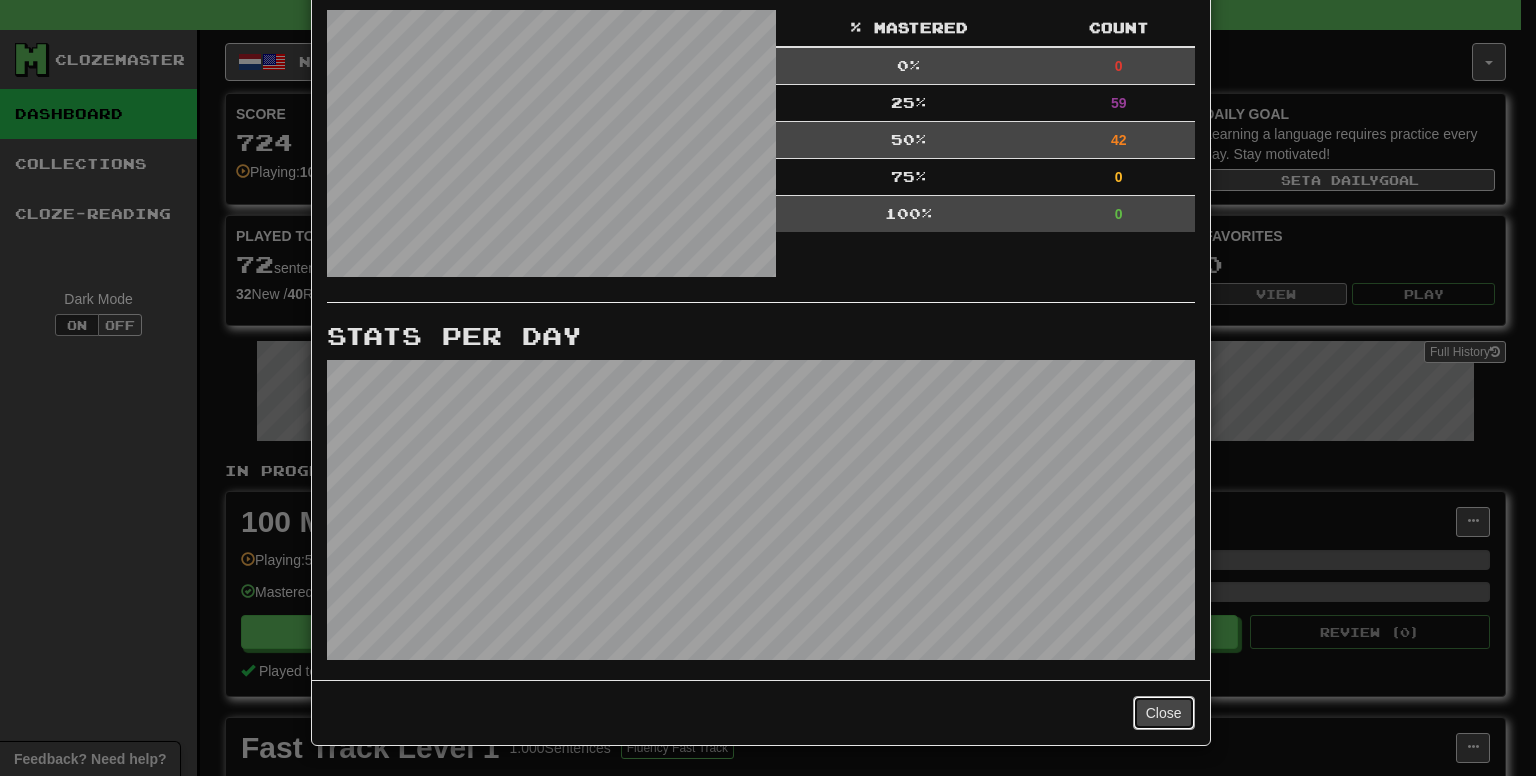 click on "Close" at bounding box center (1164, 713) 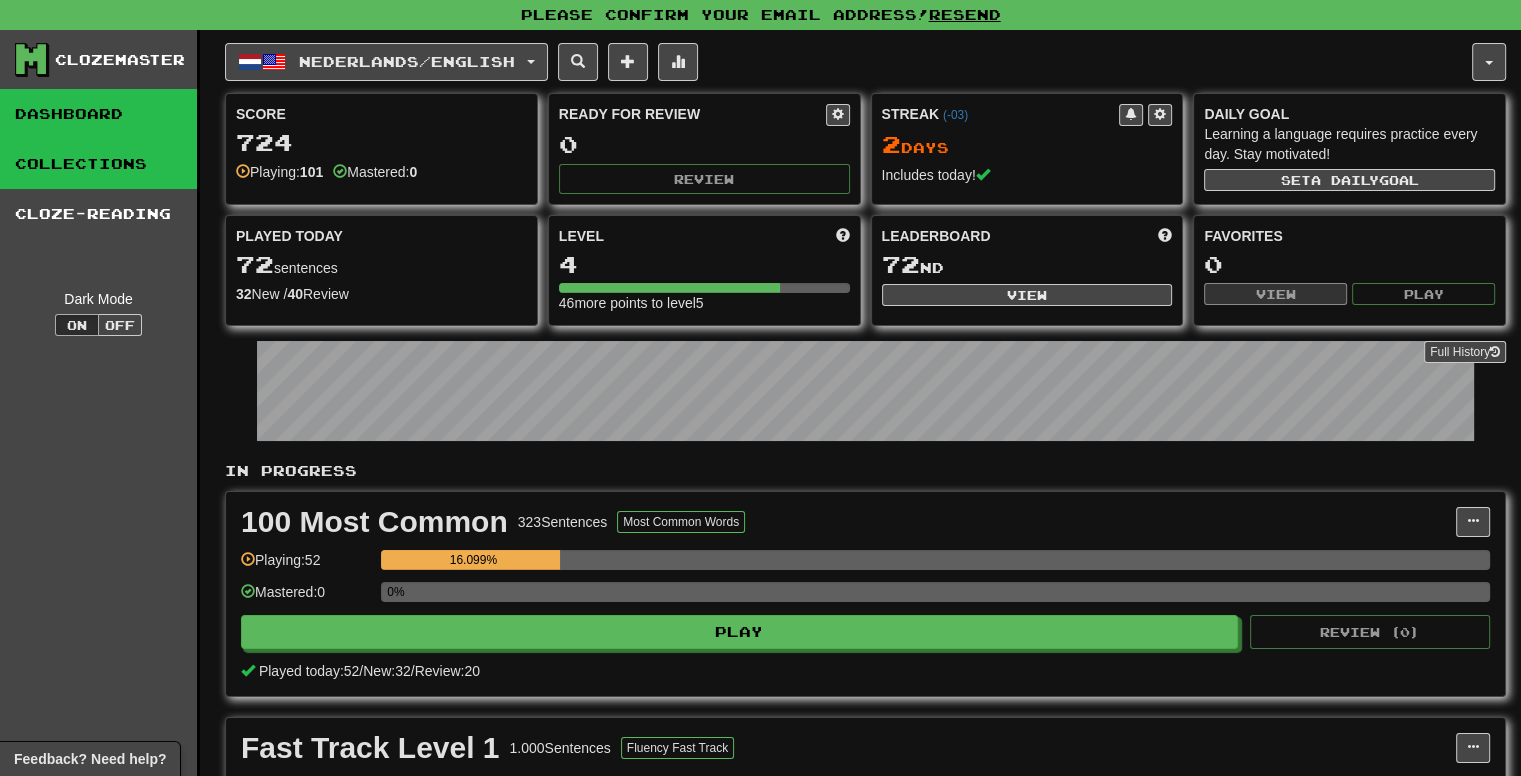 click on "Collections" at bounding box center (98, 164) 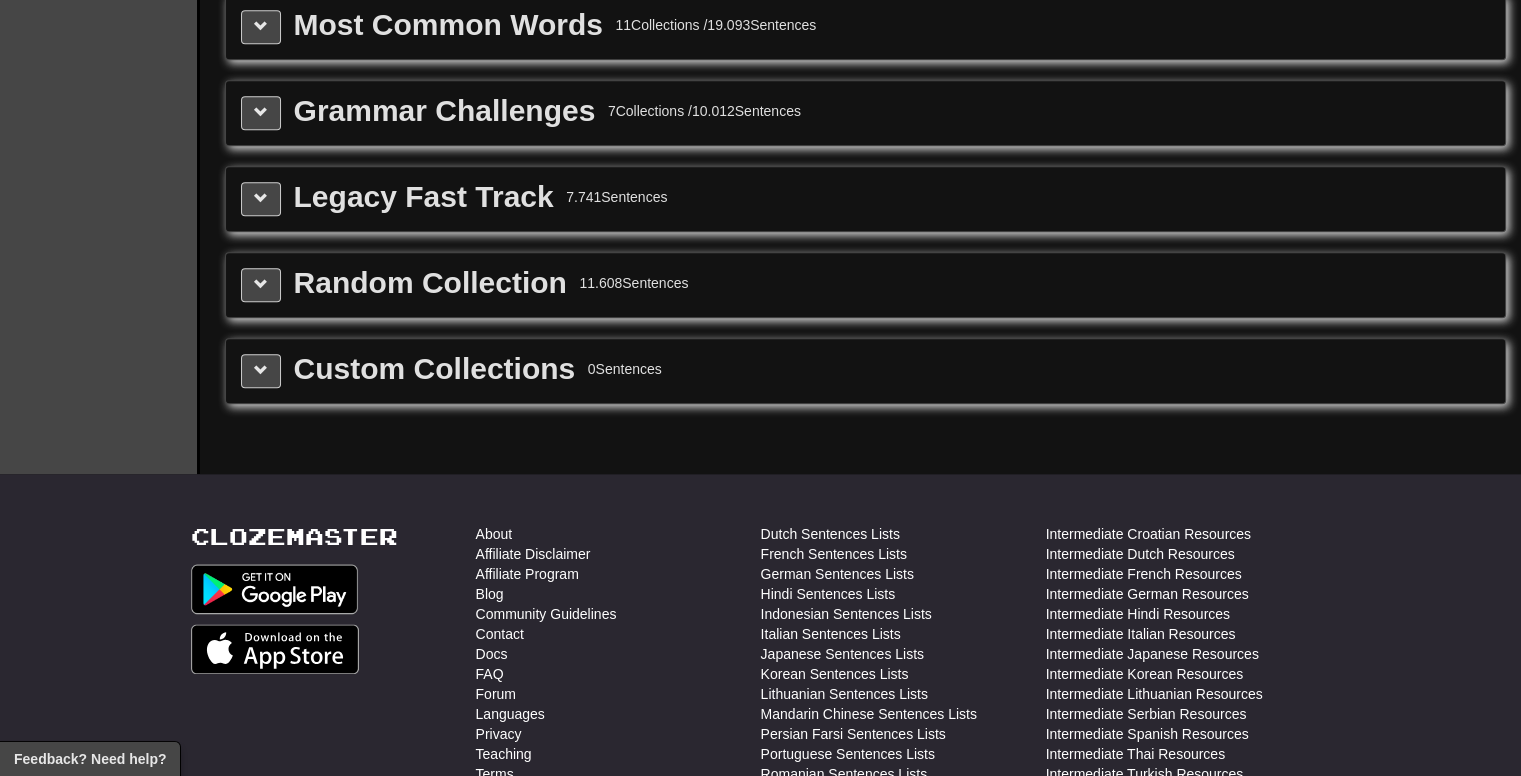 scroll, scrollTop: 2300, scrollLeft: 0, axis: vertical 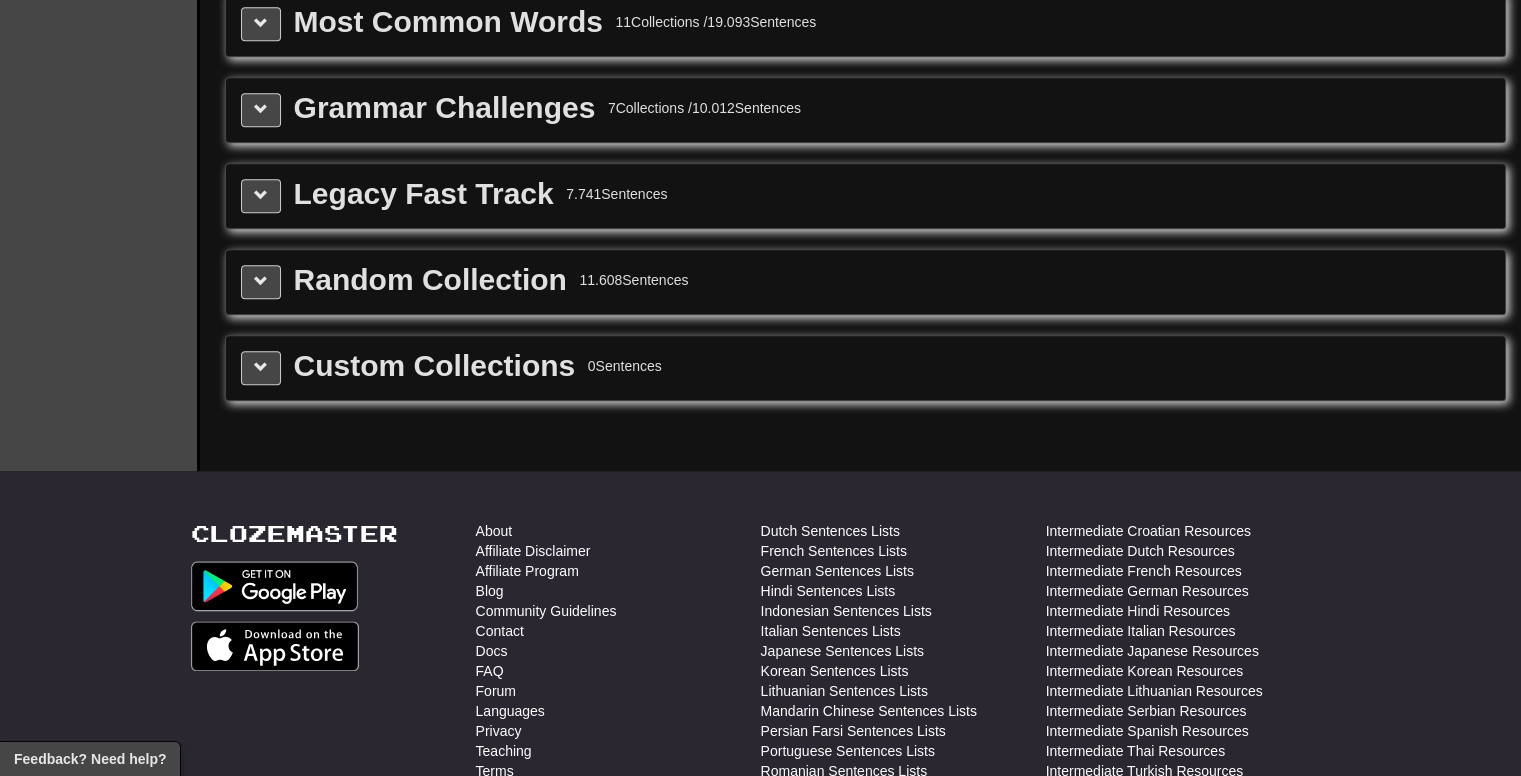 click on "Grammar Challenges" at bounding box center [445, 108] 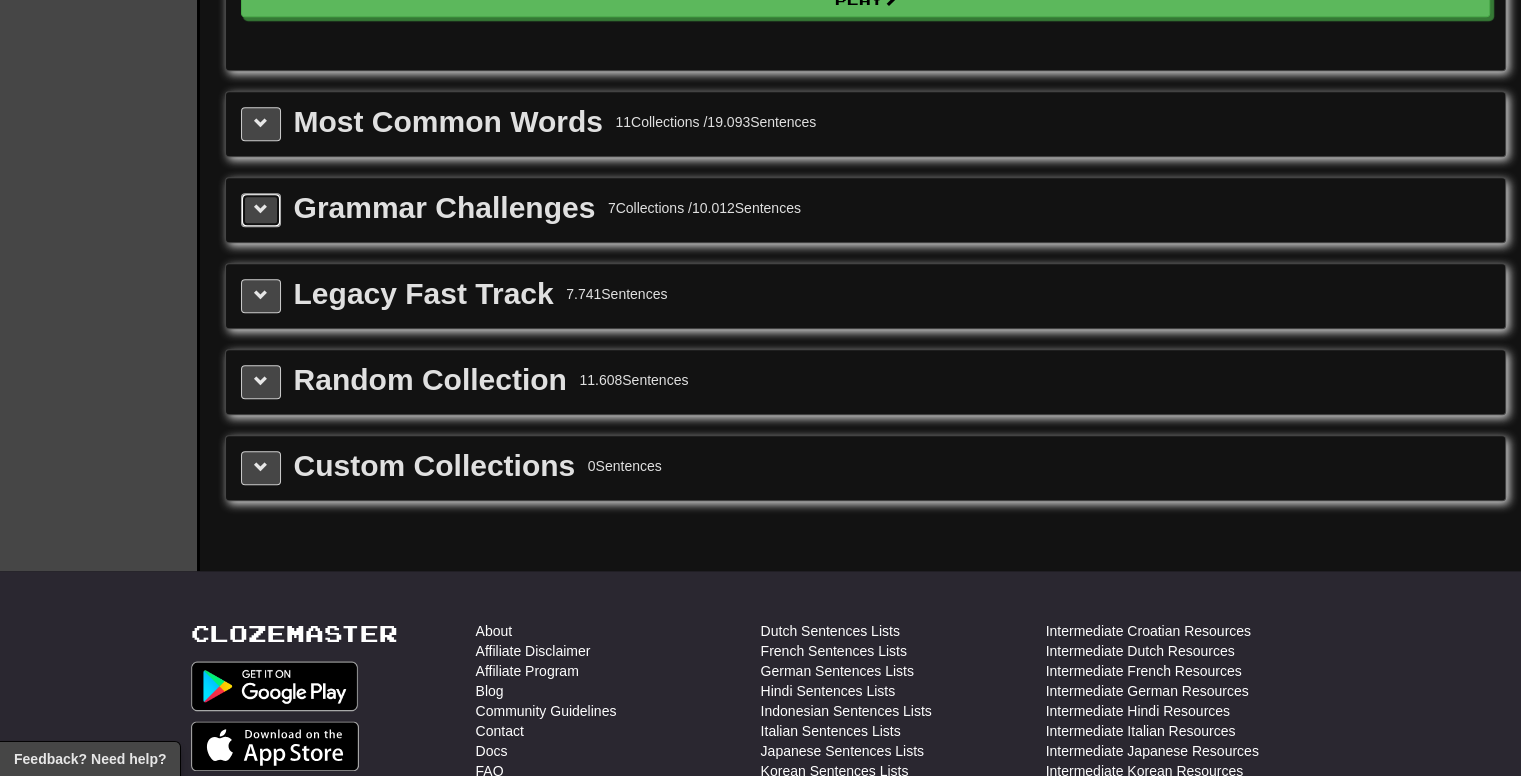 click at bounding box center [261, 209] 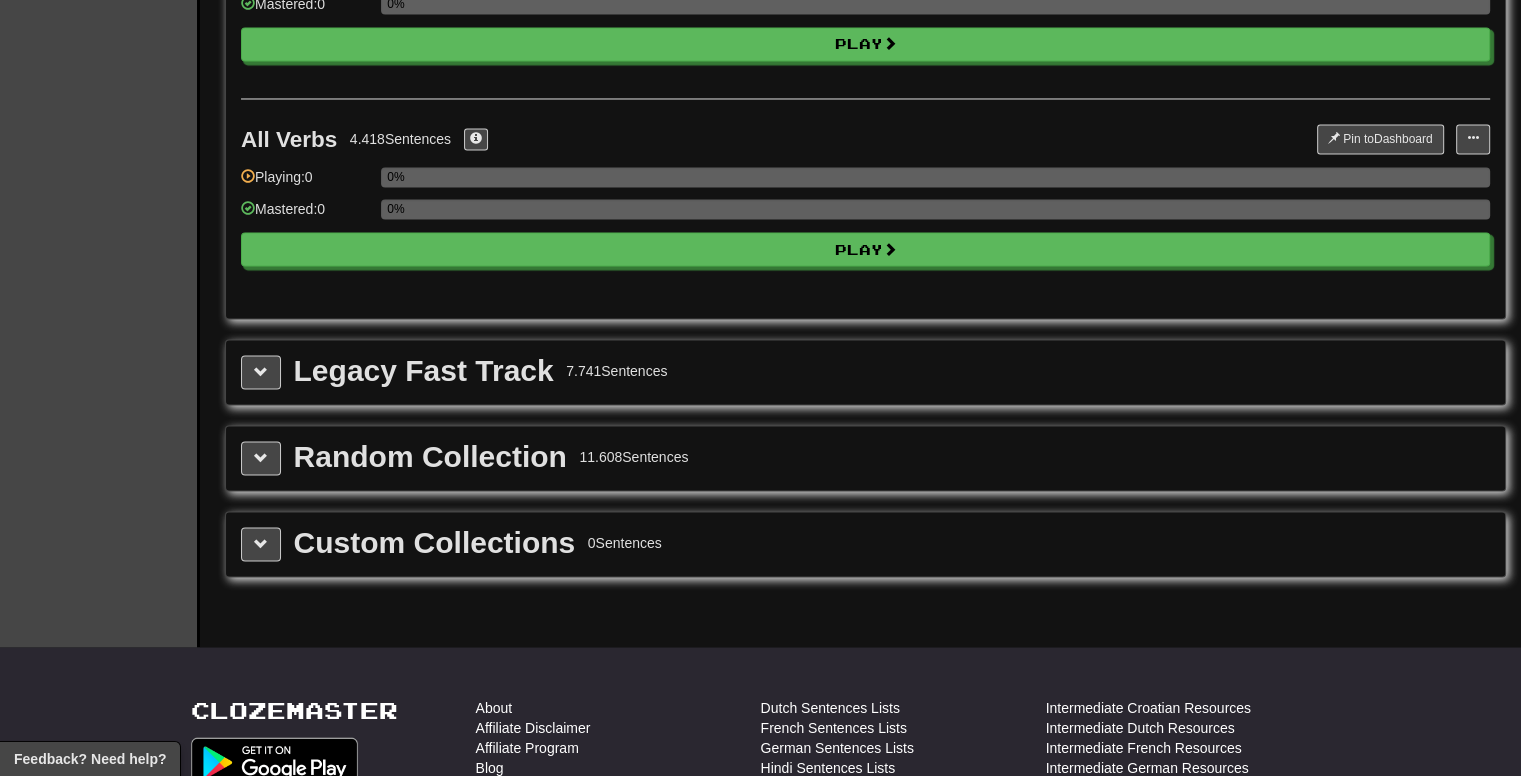scroll, scrollTop: 3600, scrollLeft: 0, axis: vertical 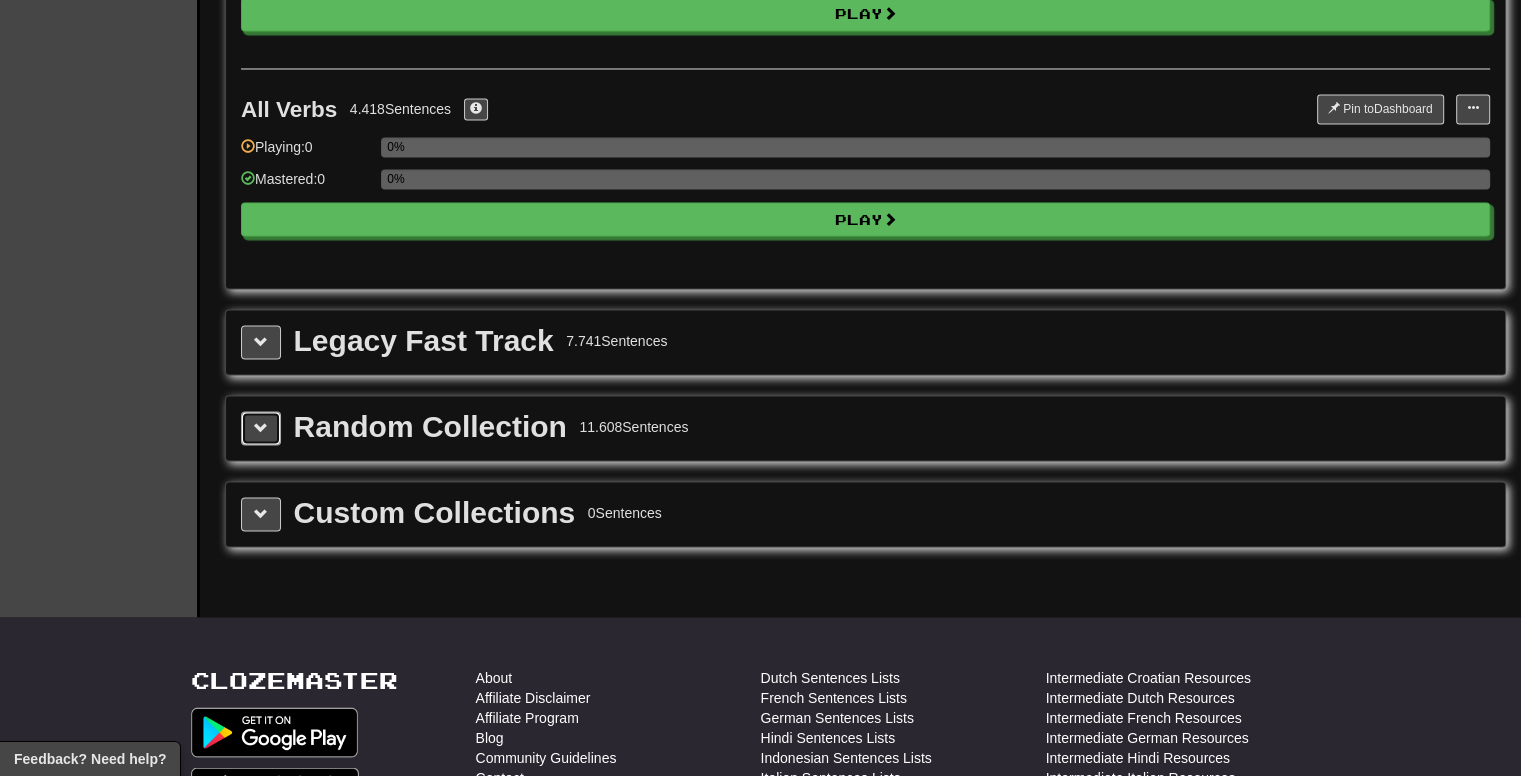 click at bounding box center (261, 427) 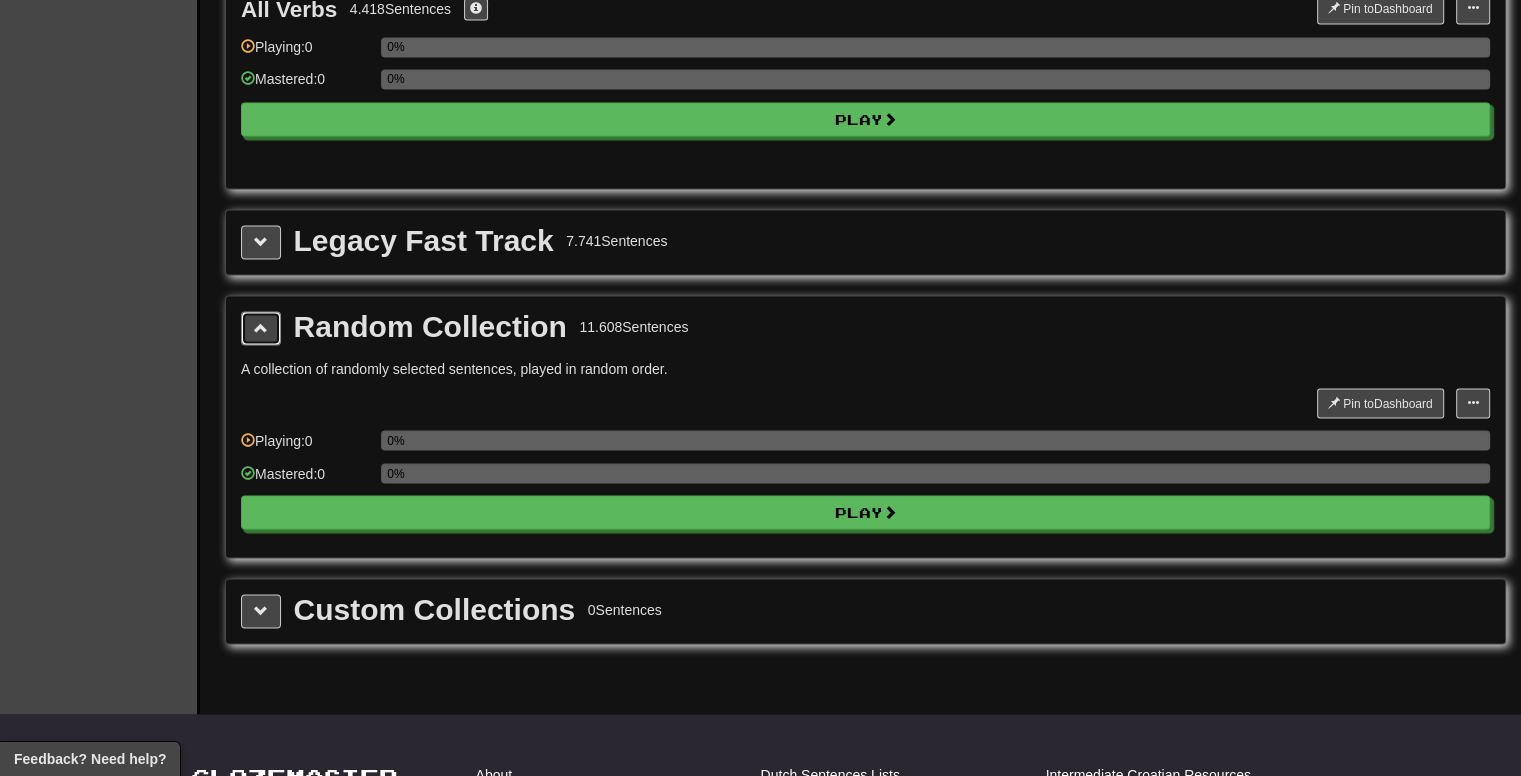 scroll, scrollTop: 3600, scrollLeft: 0, axis: vertical 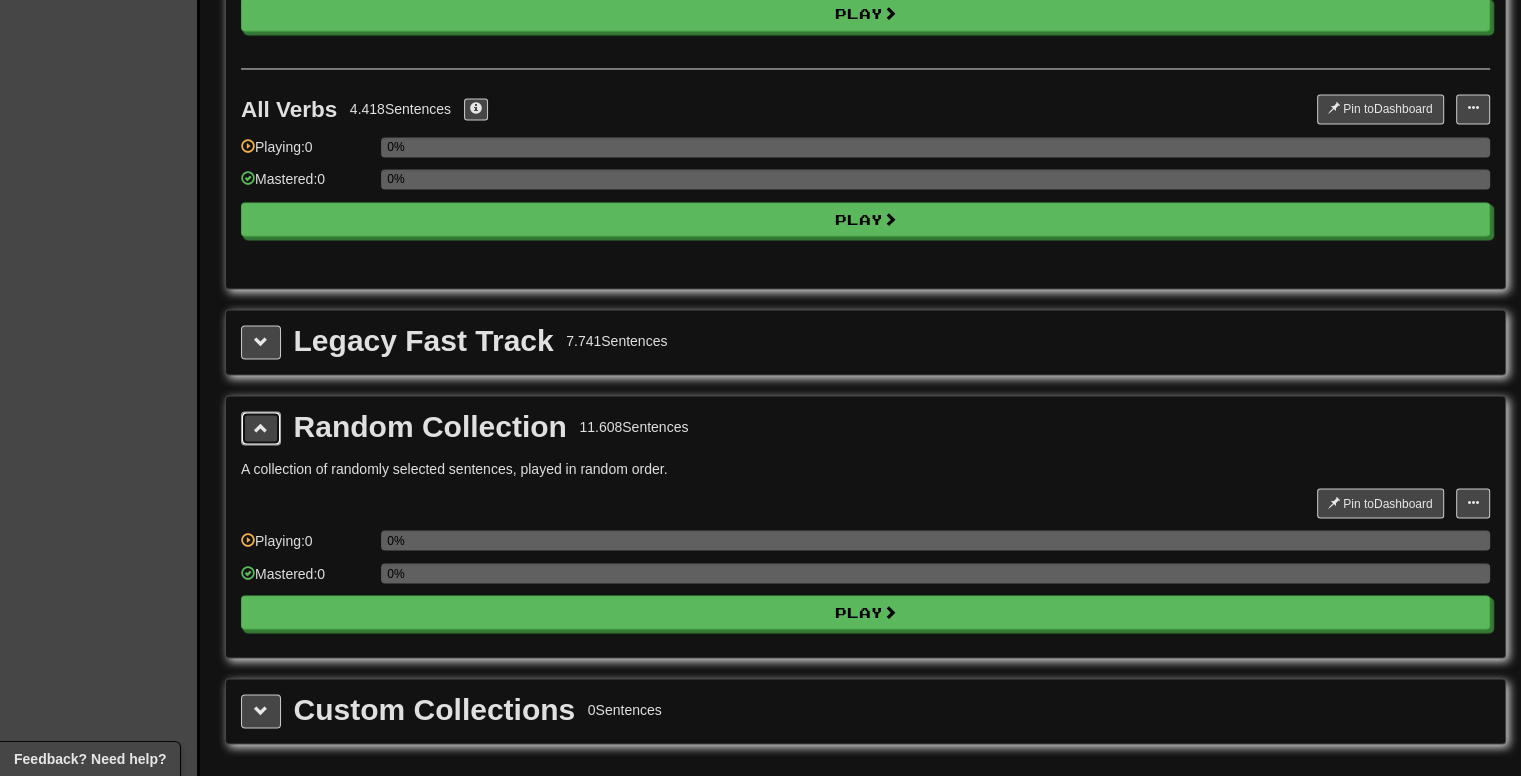 click at bounding box center [261, 428] 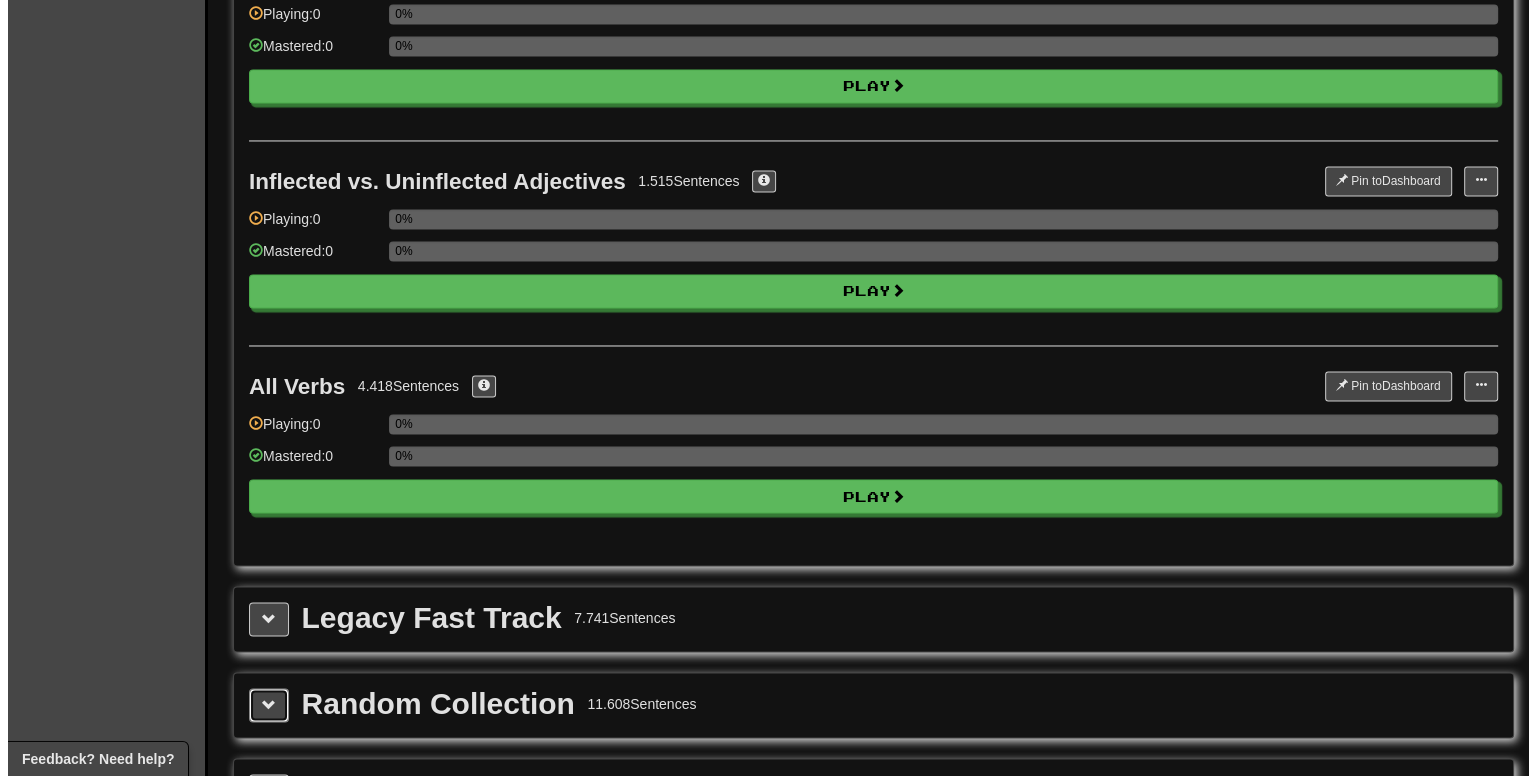 scroll, scrollTop: 3300, scrollLeft: 0, axis: vertical 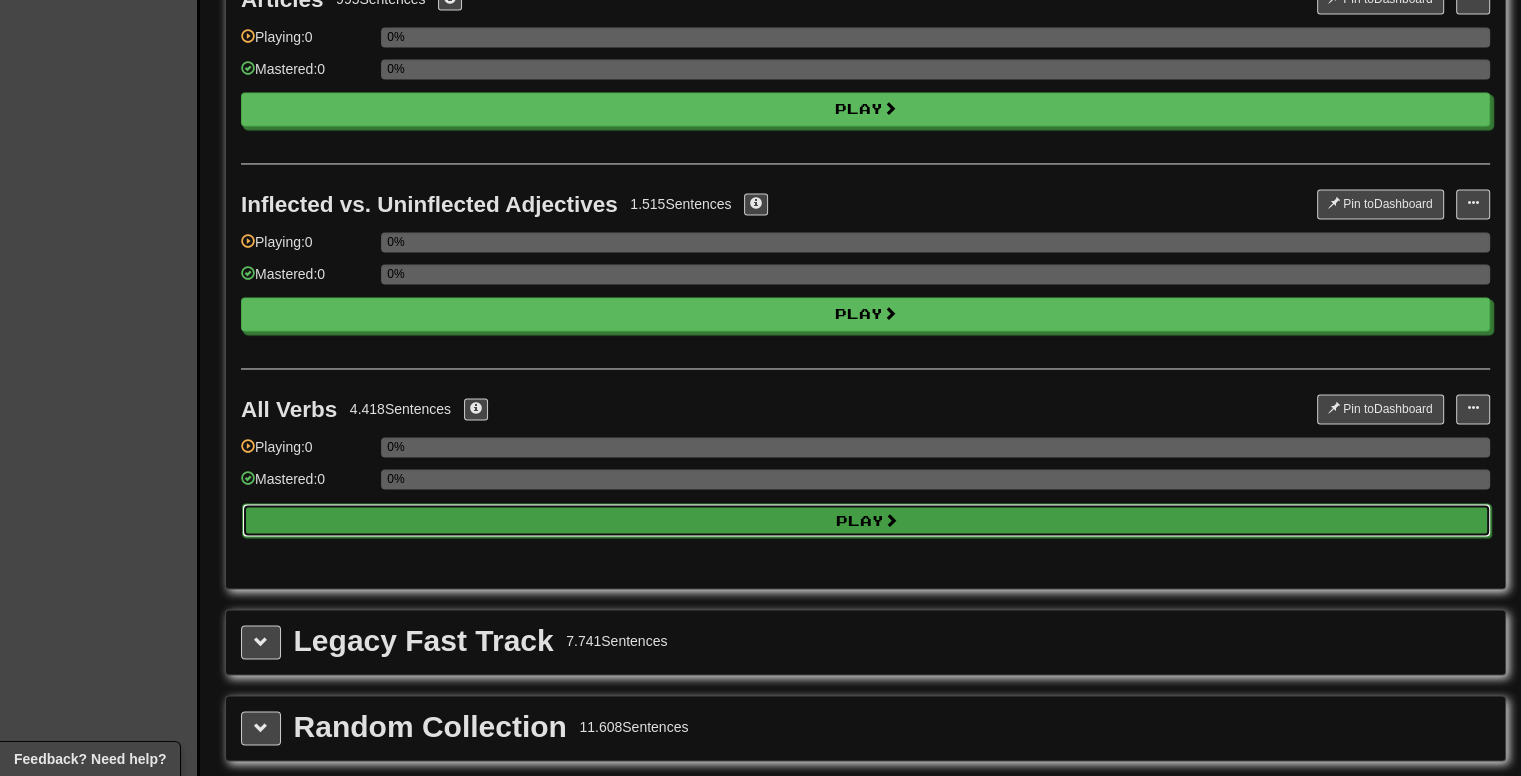click on "Play" at bounding box center (866, 520) 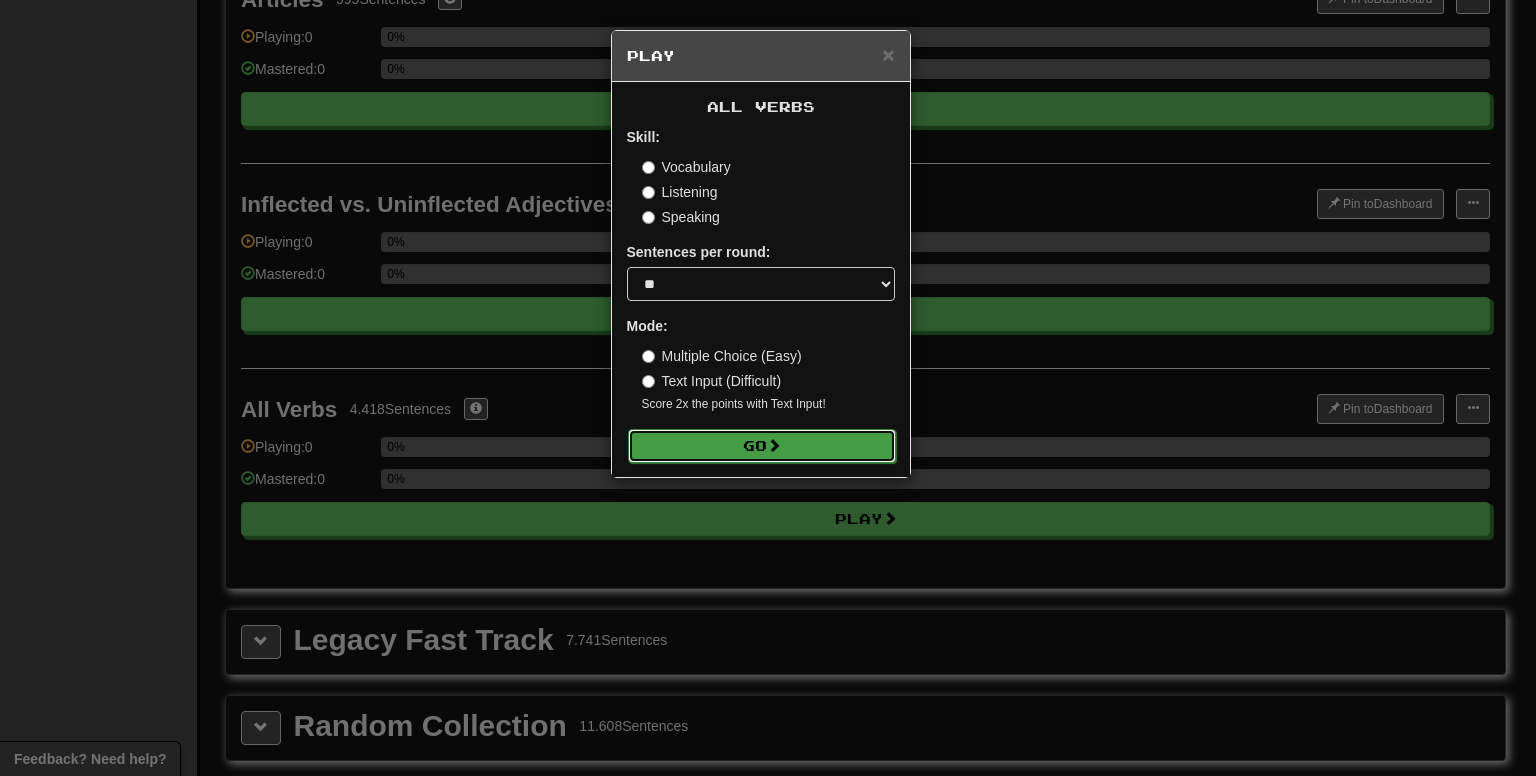 click on "Go" at bounding box center [762, 446] 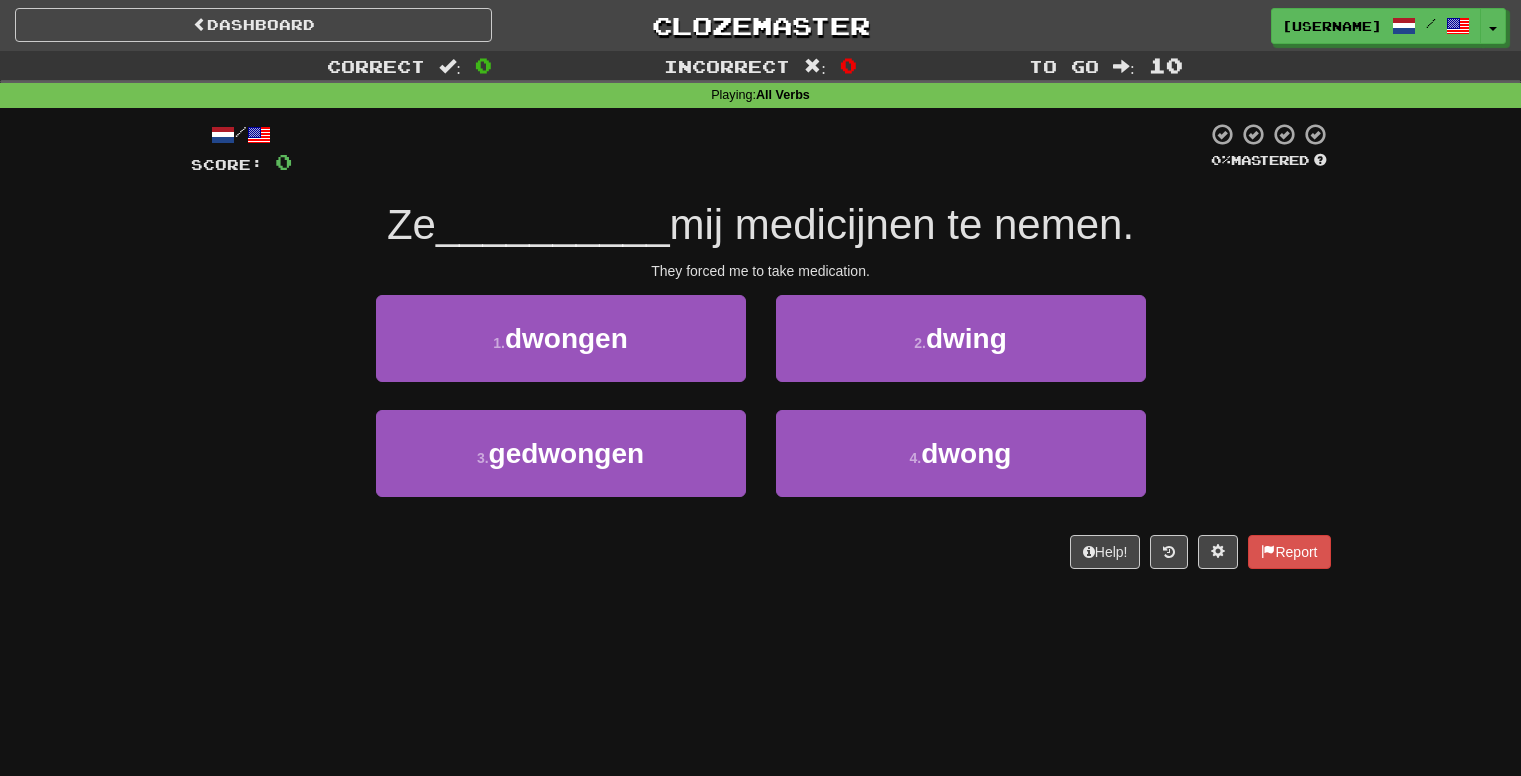 scroll, scrollTop: 0, scrollLeft: 0, axis: both 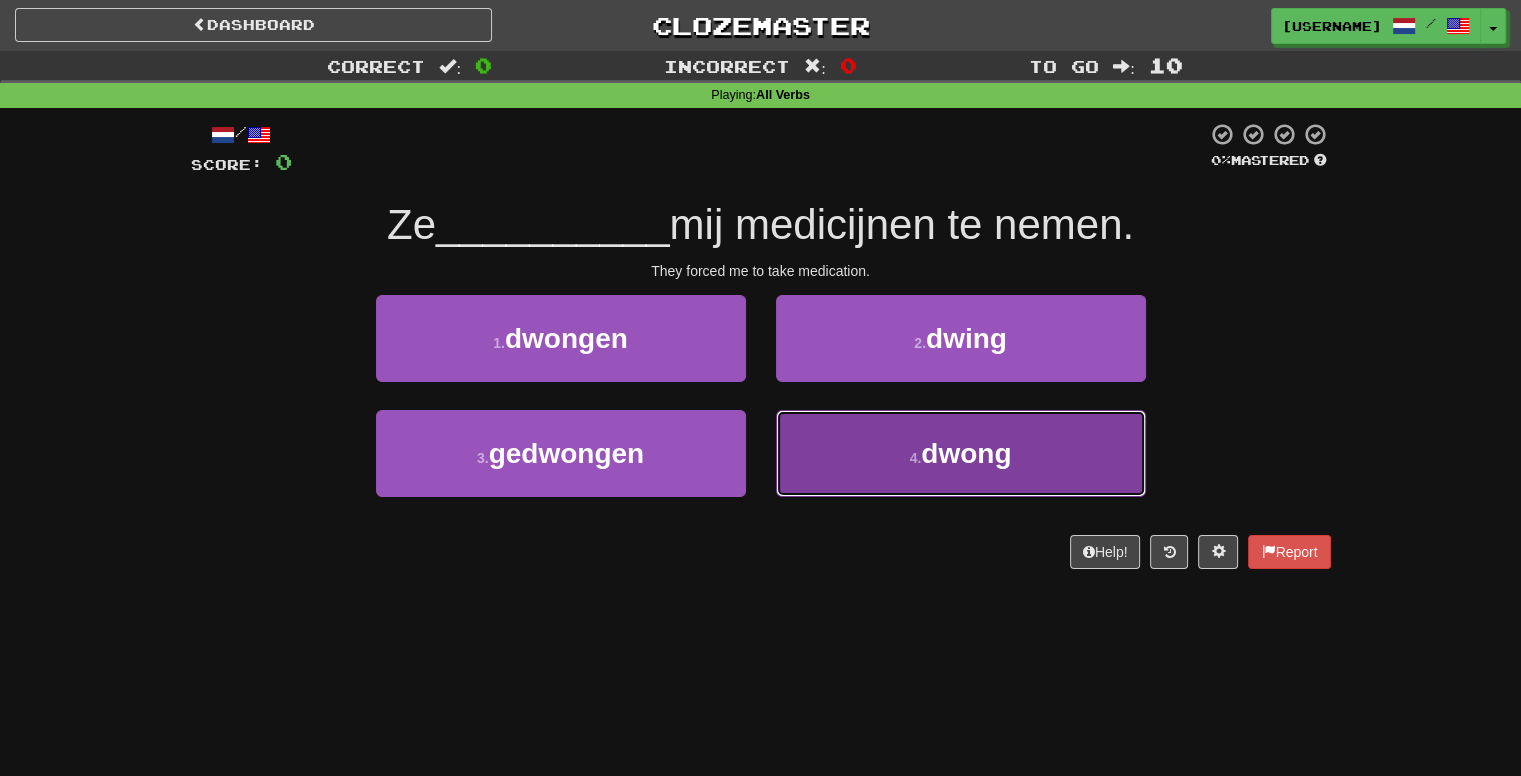 click on "4 .  dwong" at bounding box center [961, 453] 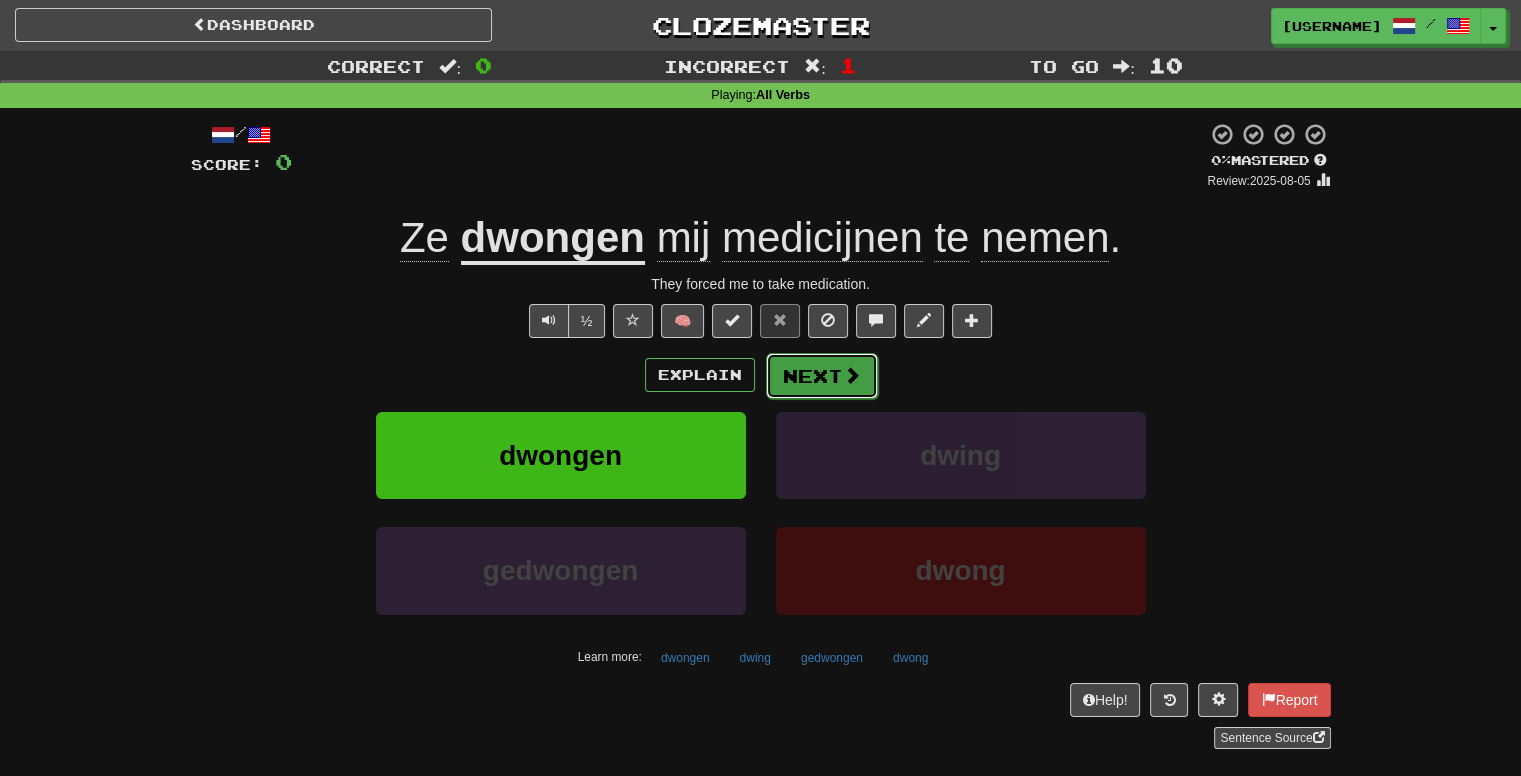 click on "Next" at bounding box center (822, 376) 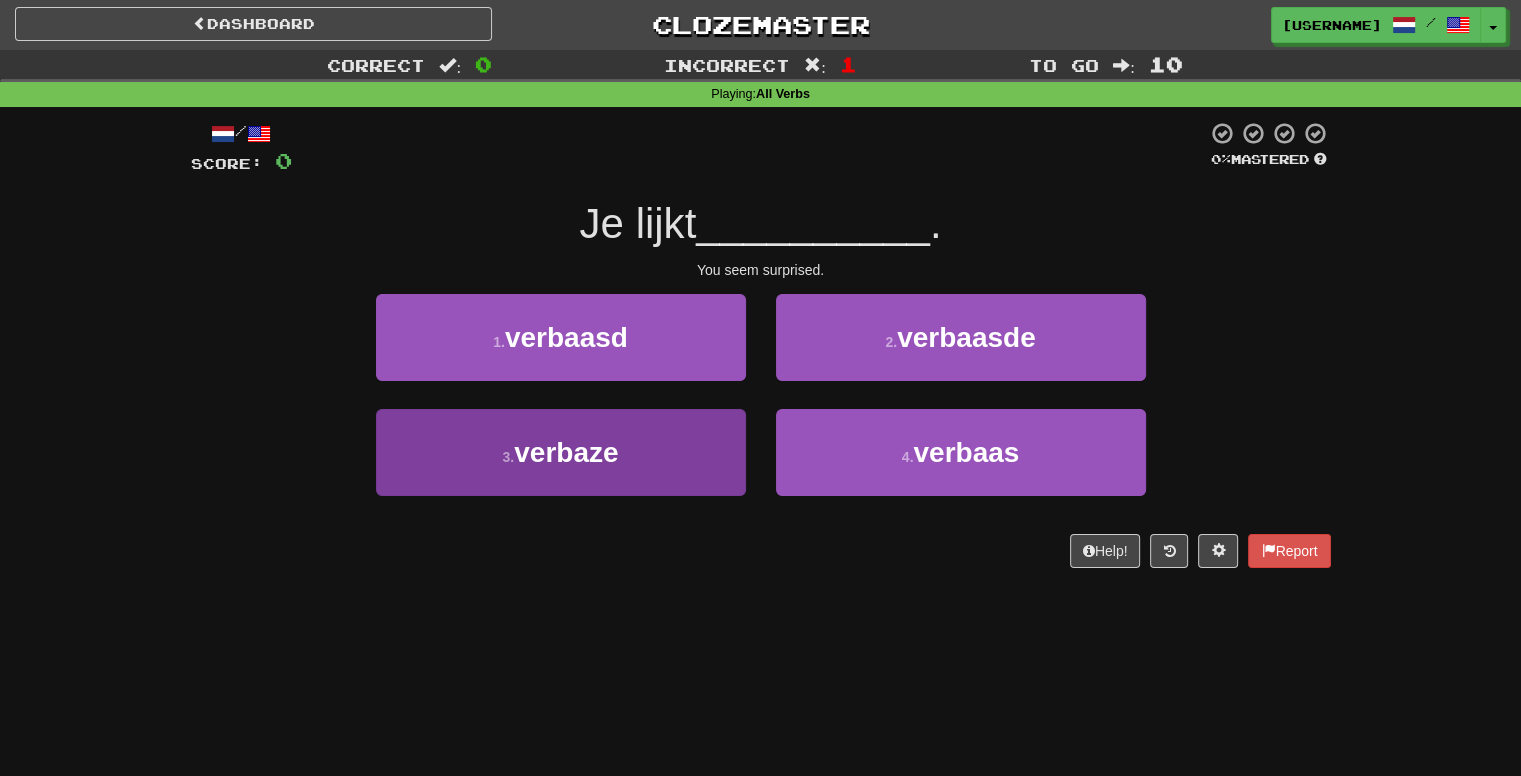 scroll, scrollTop: 0, scrollLeft: 0, axis: both 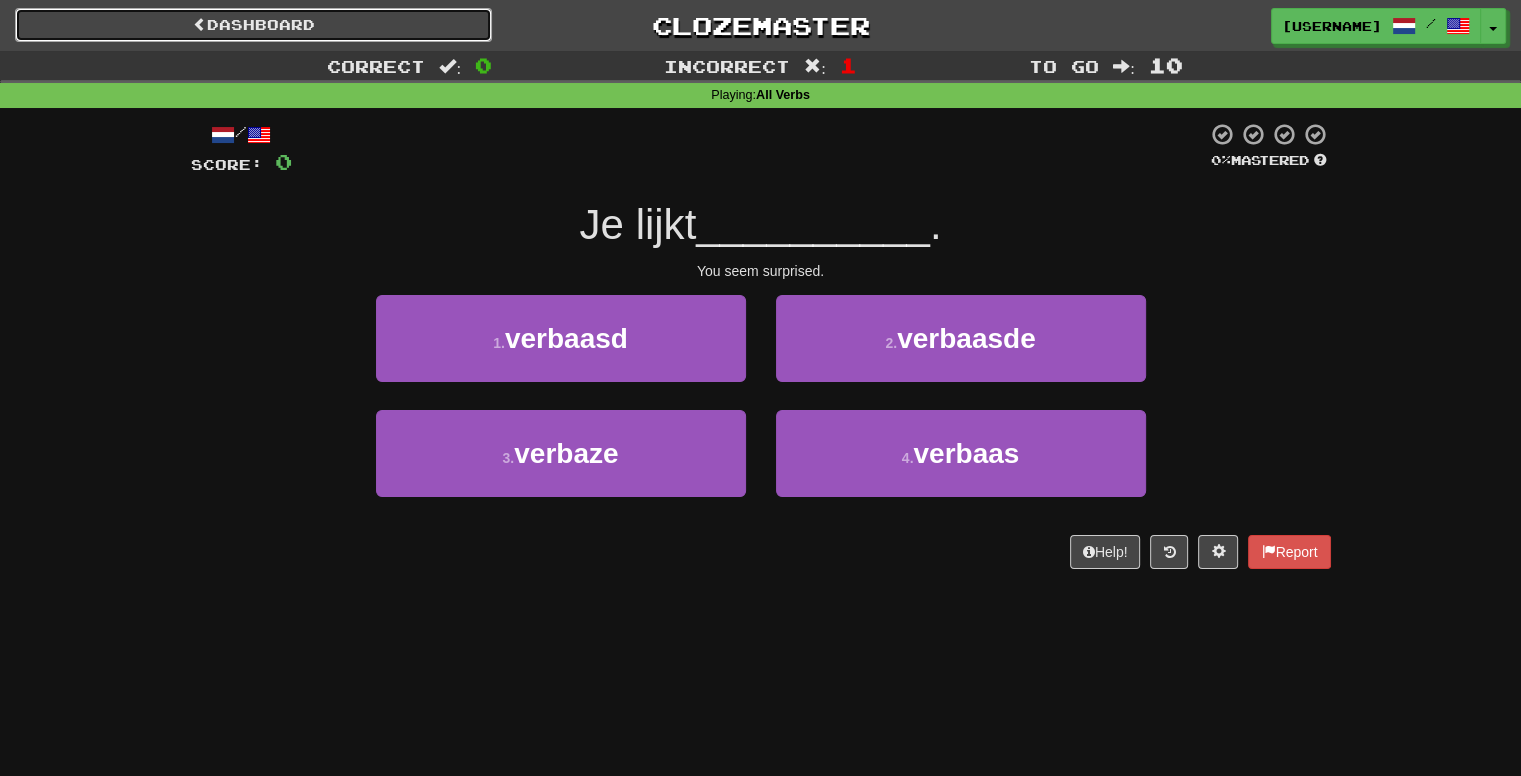 click on "Dashboard" at bounding box center [253, 25] 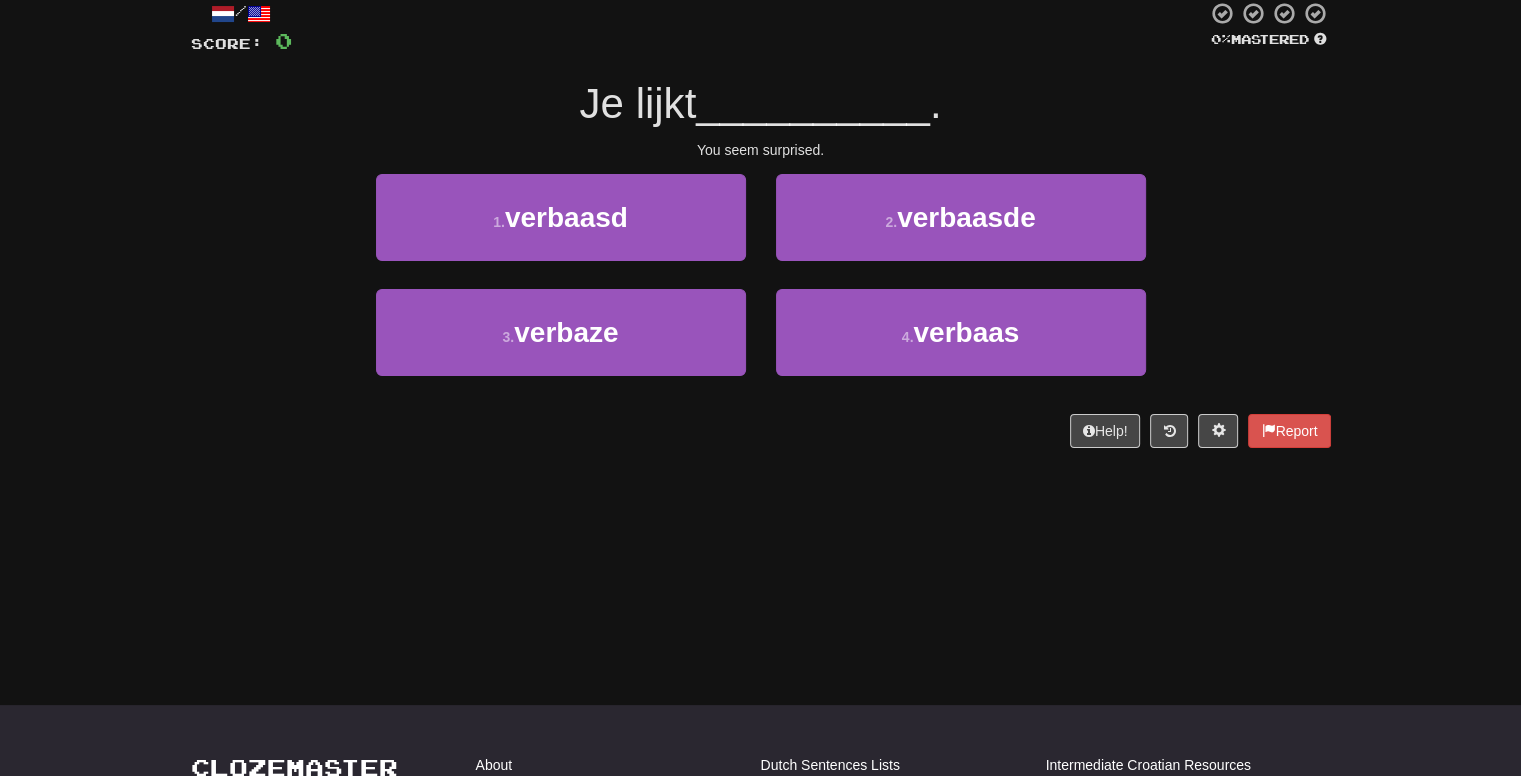 scroll, scrollTop: 110, scrollLeft: 0, axis: vertical 